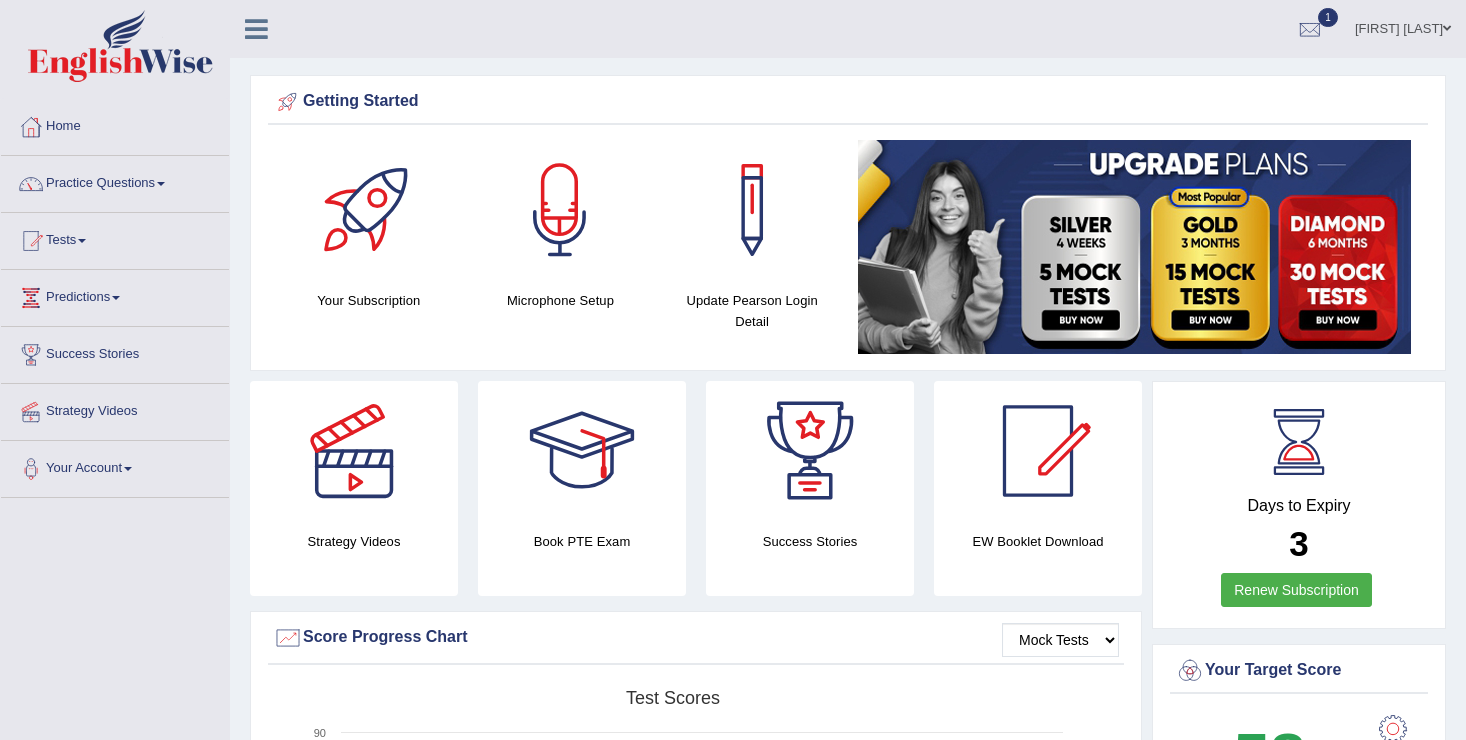 scroll, scrollTop: 0, scrollLeft: 0, axis: both 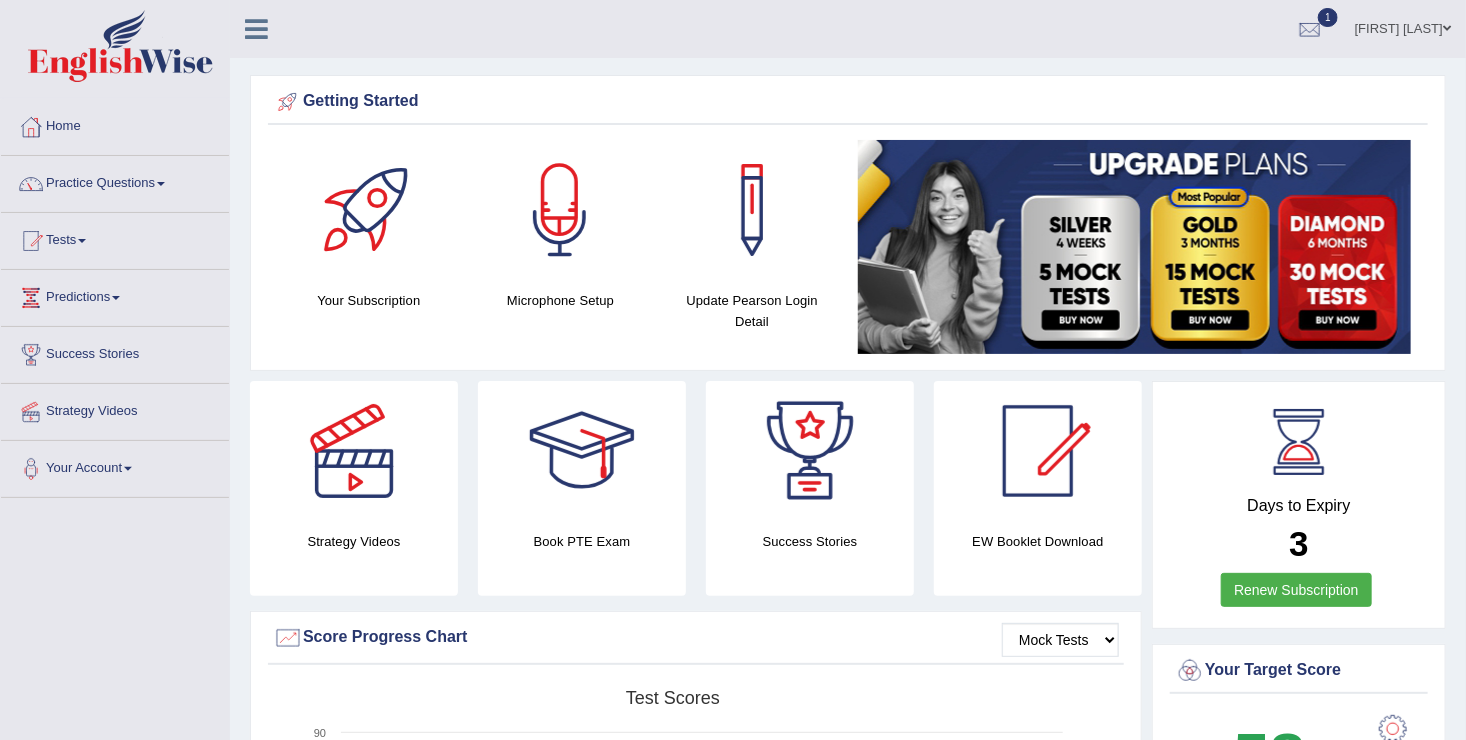 click on "Practice Questions" at bounding box center [115, 181] 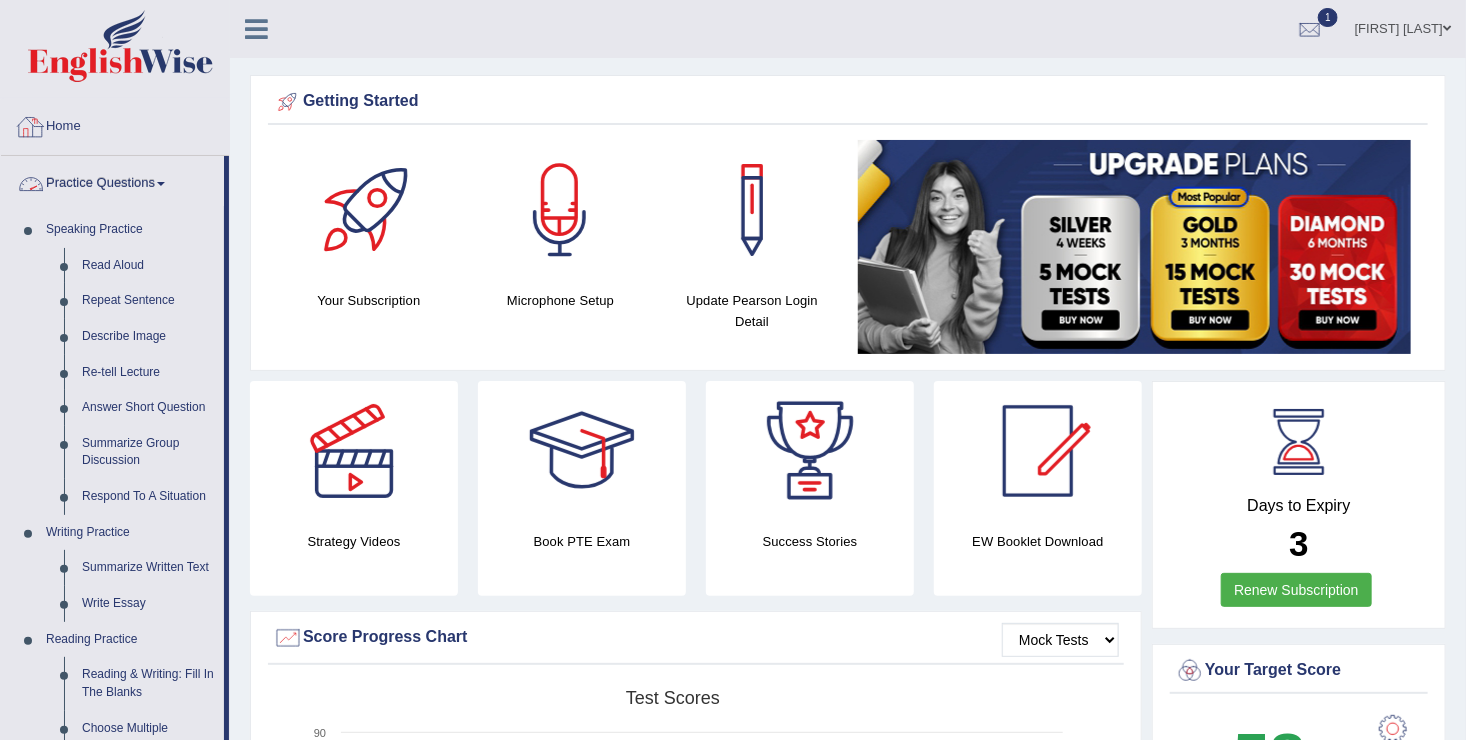 click on "Home" at bounding box center (115, 124) 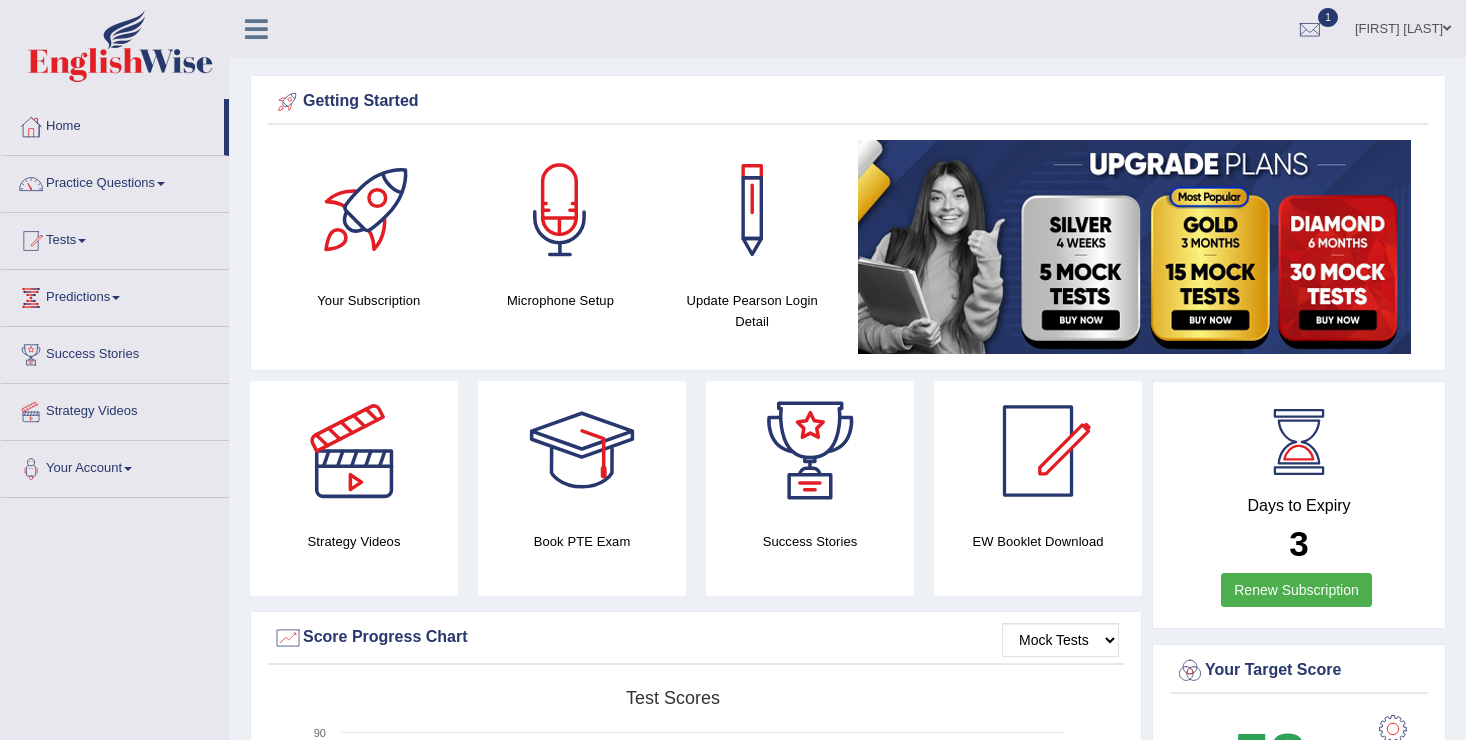 scroll, scrollTop: 0, scrollLeft: 0, axis: both 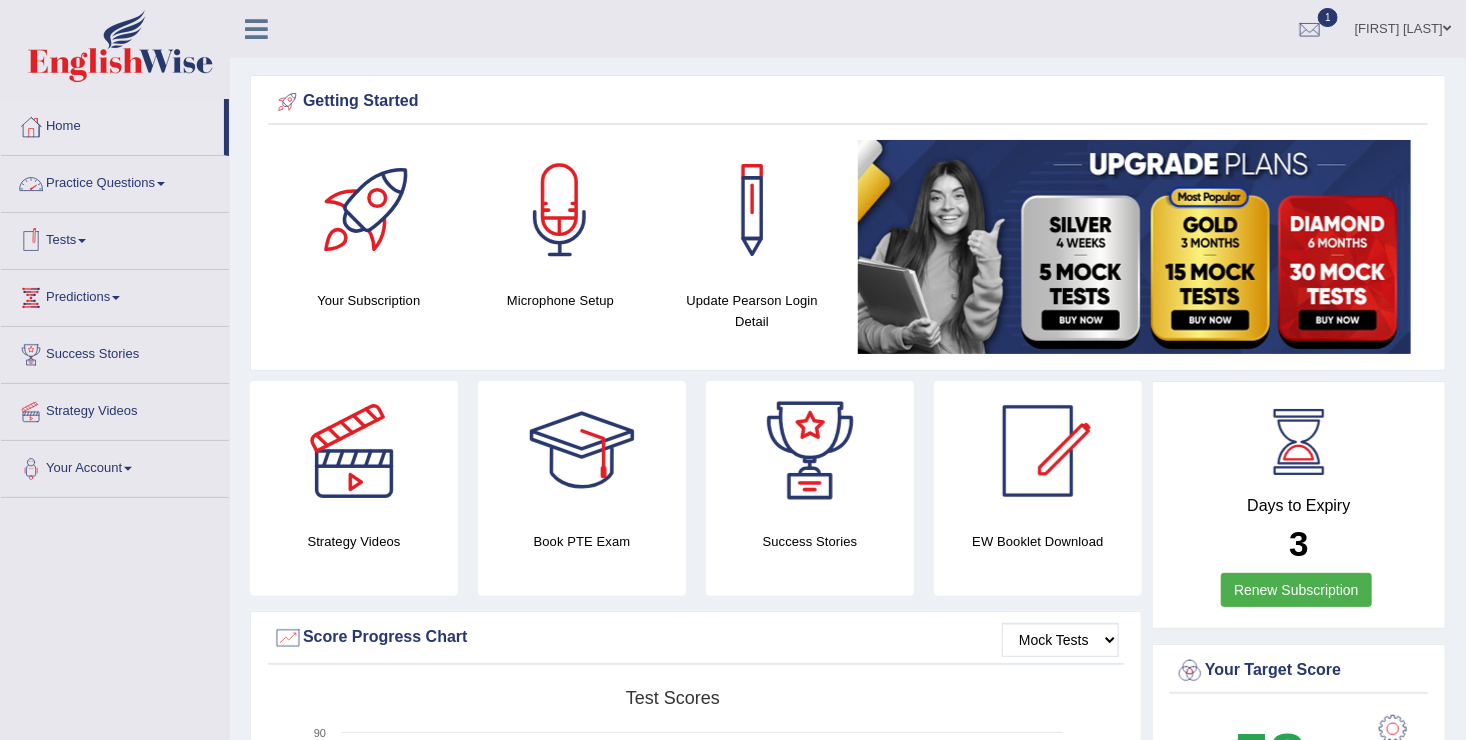 click on "Tests" at bounding box center (115, 238) 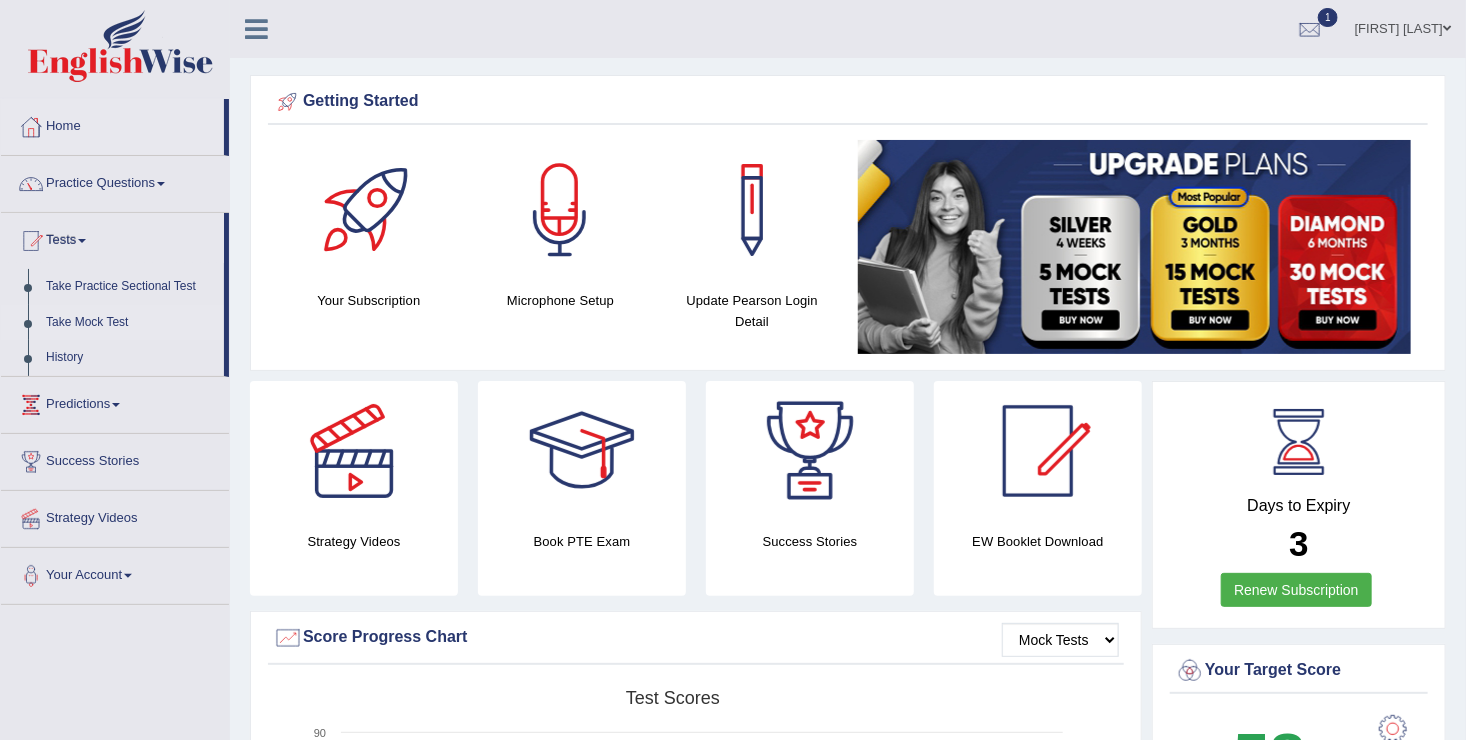 click on "Take Mock Test" at bounding box center (130, 323) 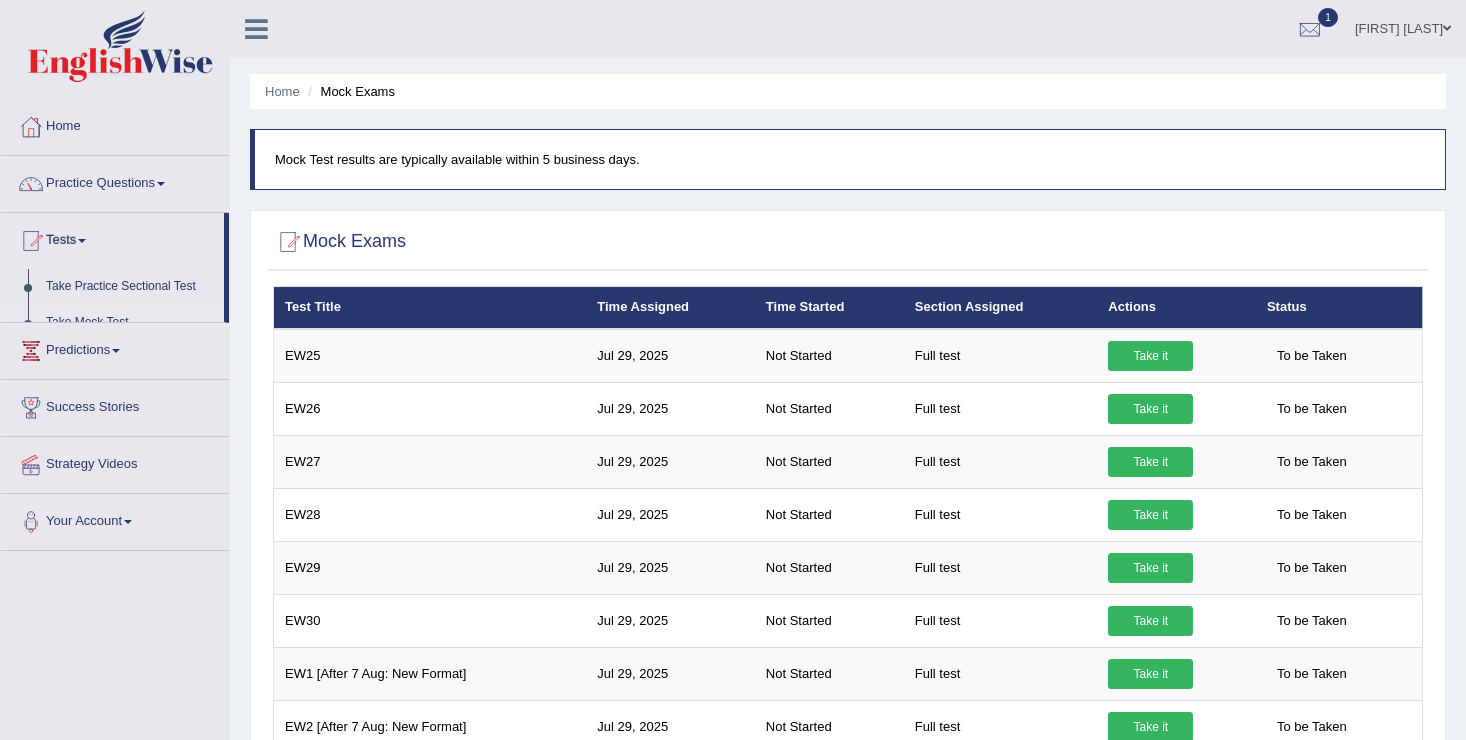 scroll, scrollTop: 0, scrollLeft: 0, axis: both 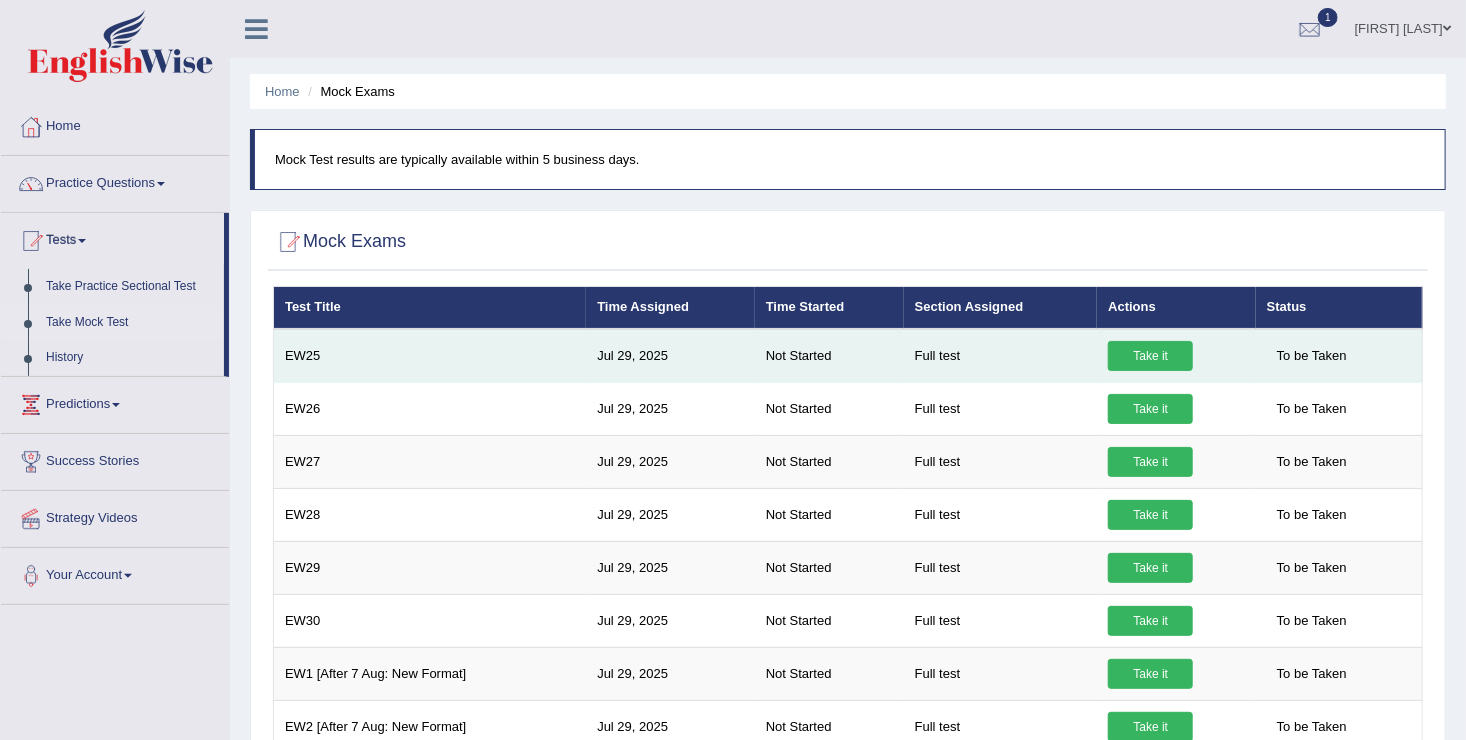 click on "EW25" at bounding box center [430, 356] 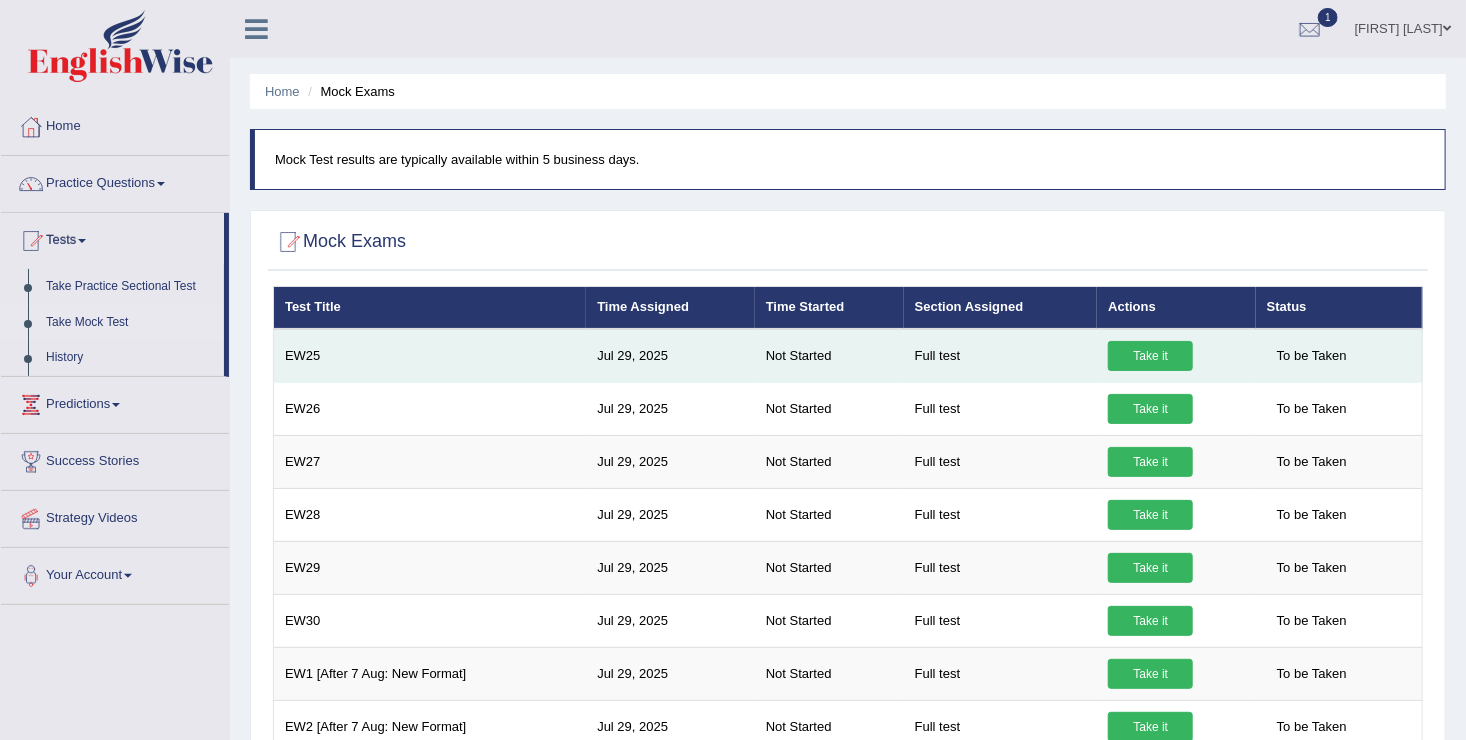 click on "EW25" at bounding box center (430, 356) 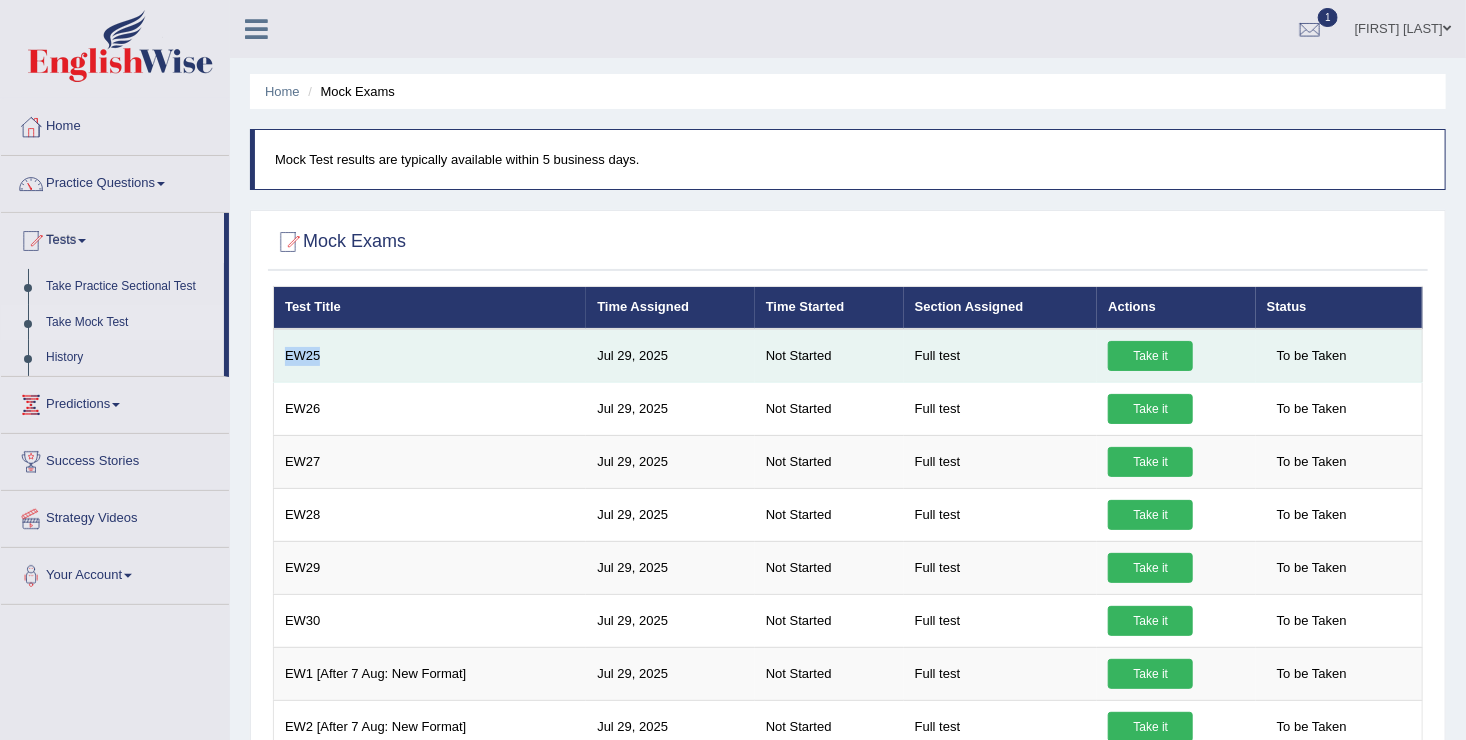 click on "EW25" at bounding box center [430, 356] 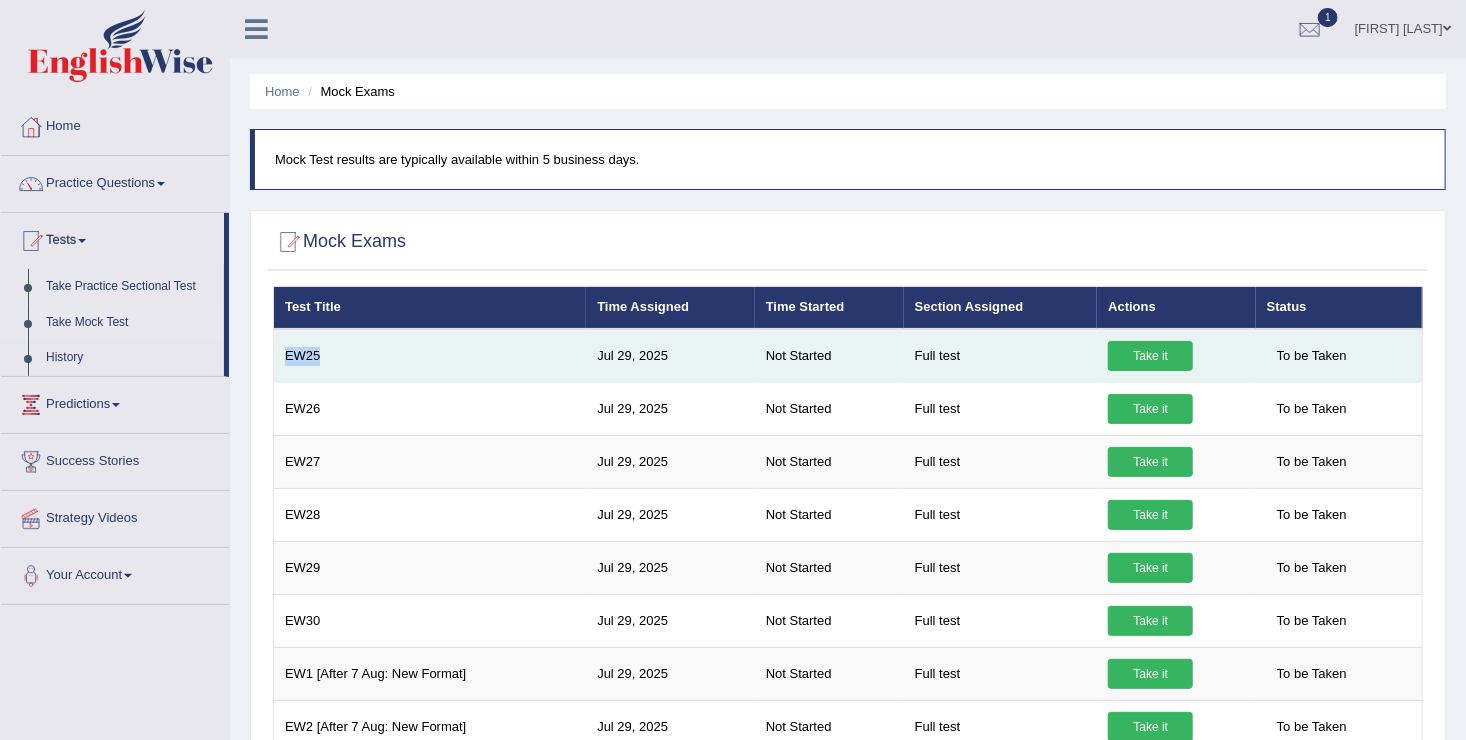 click on "EW25" at bounding box center (430, 356) 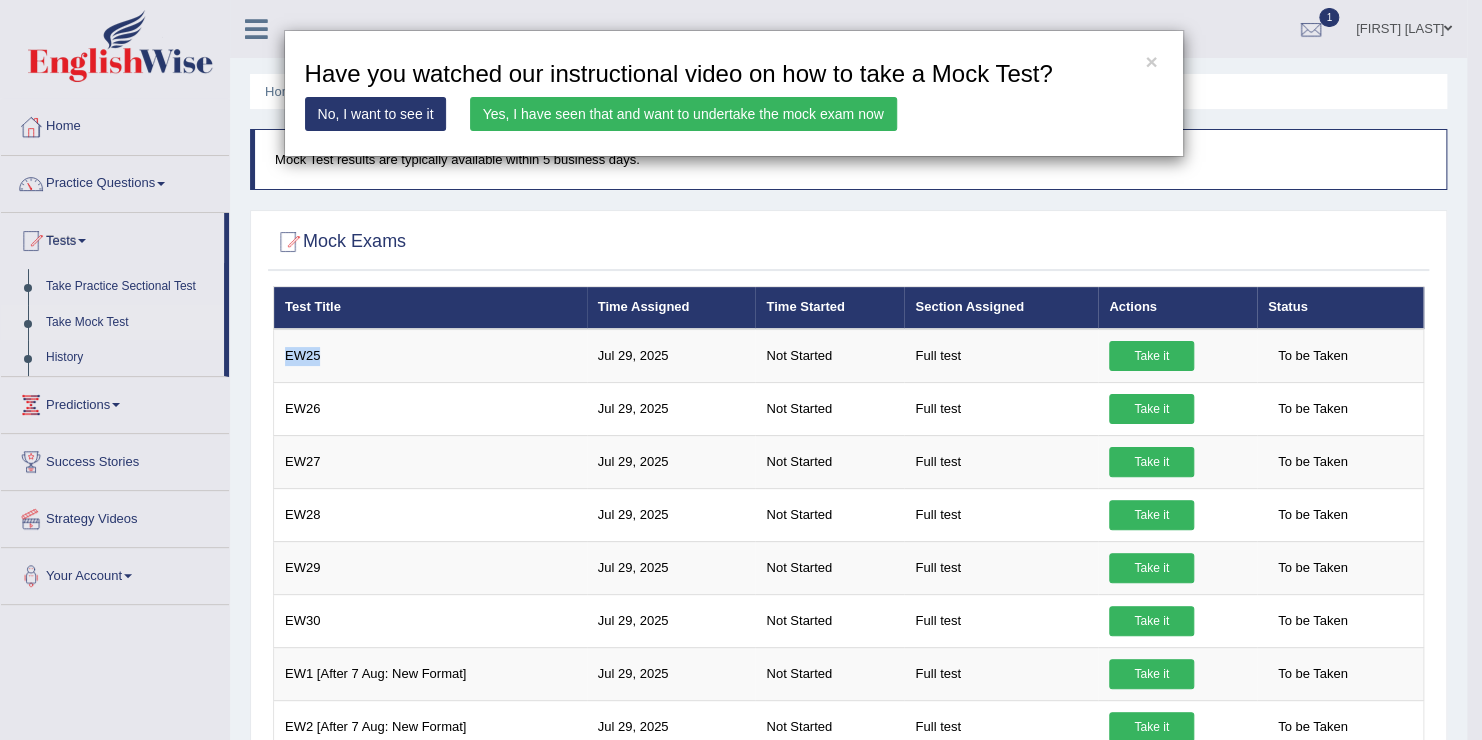 click on "No, I want to see it" at bounding box center [376, 114] 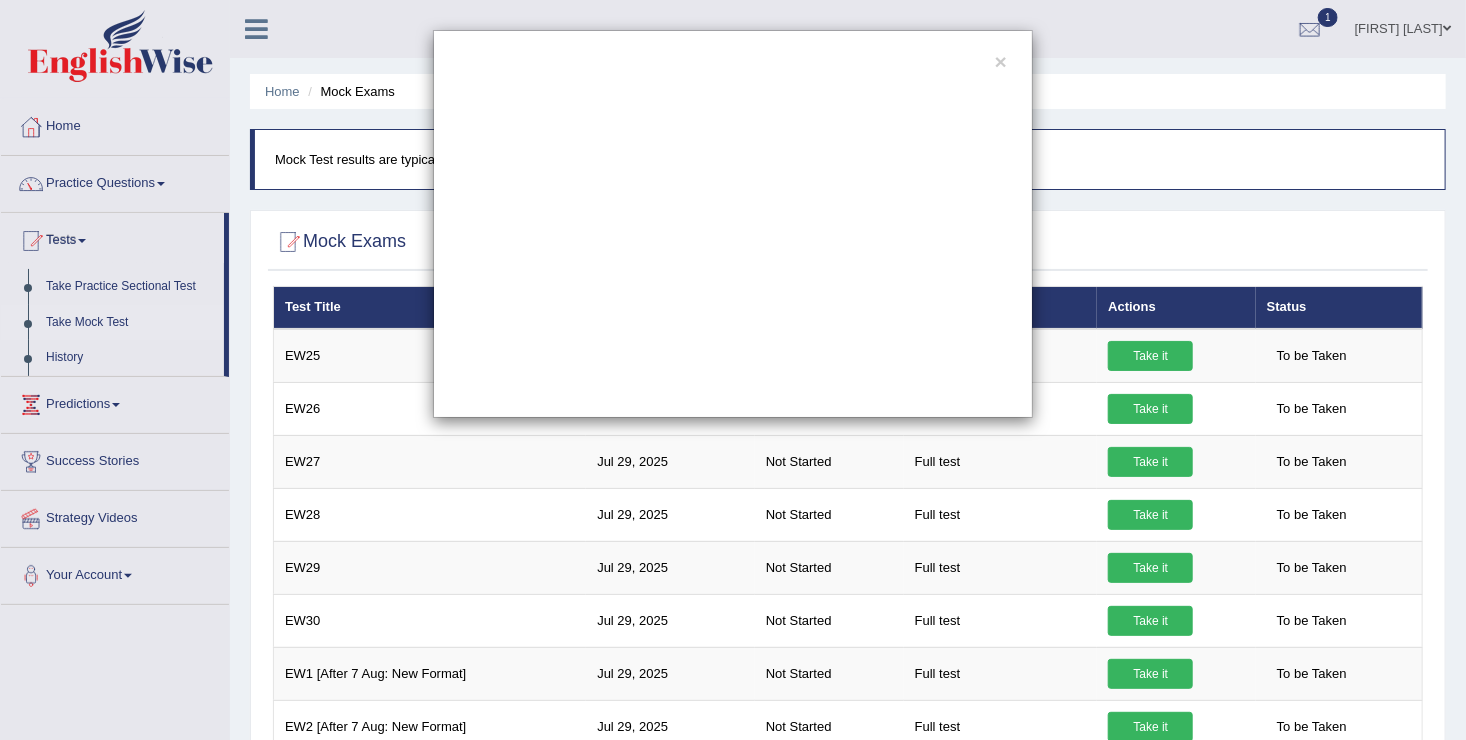 click on "×" at bounding box center (733, 224) 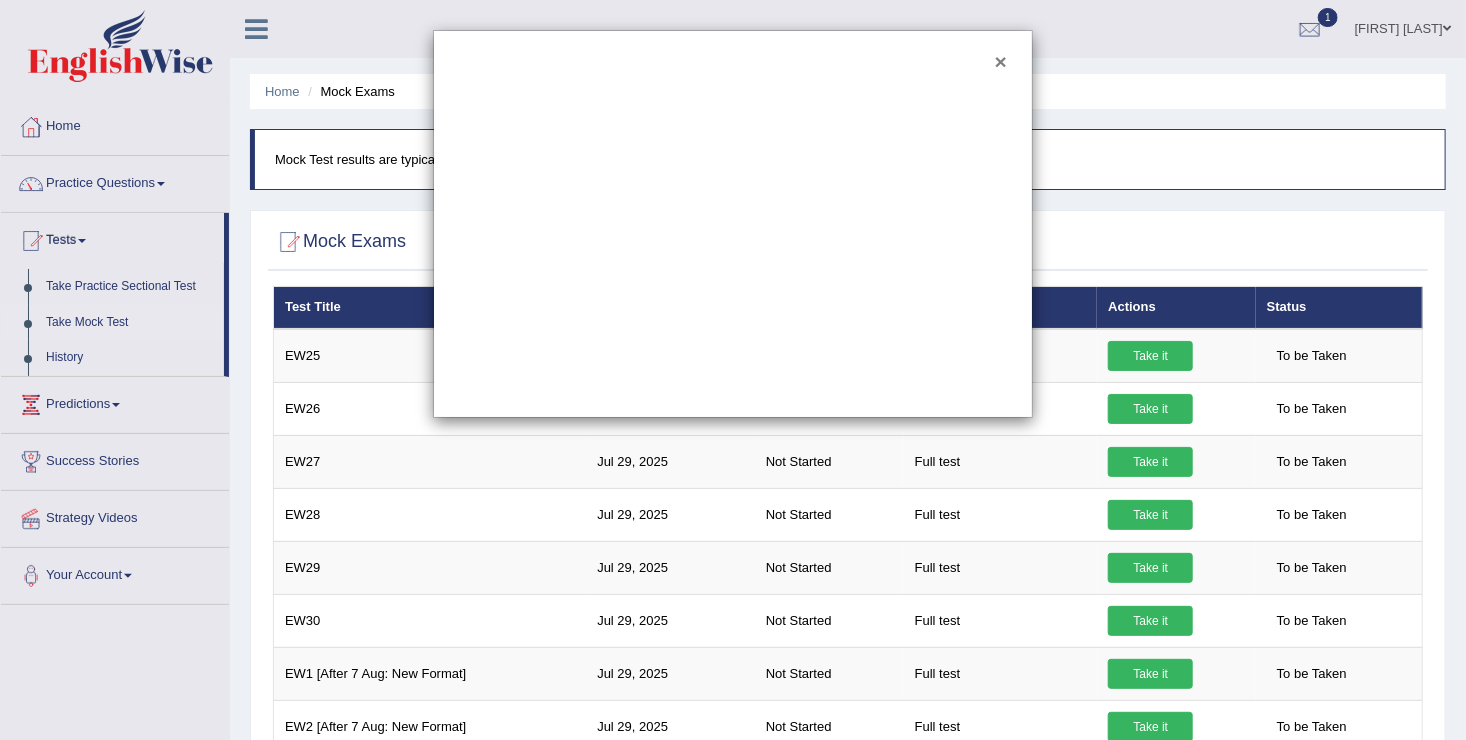 click on "×" at bounding box center [1001, 61] 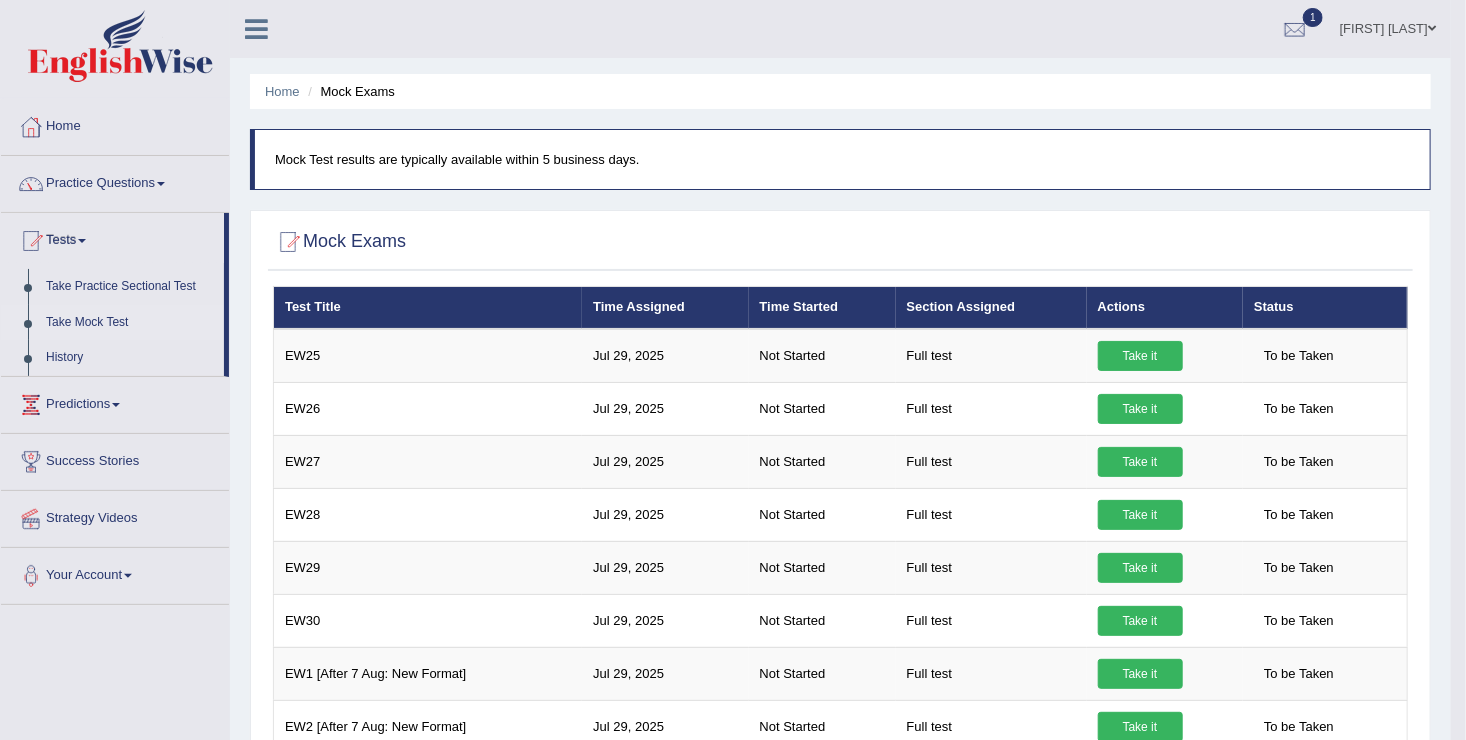 click on "Mock Test results are typically available within 5 business days." at bounding box center [842, 159] 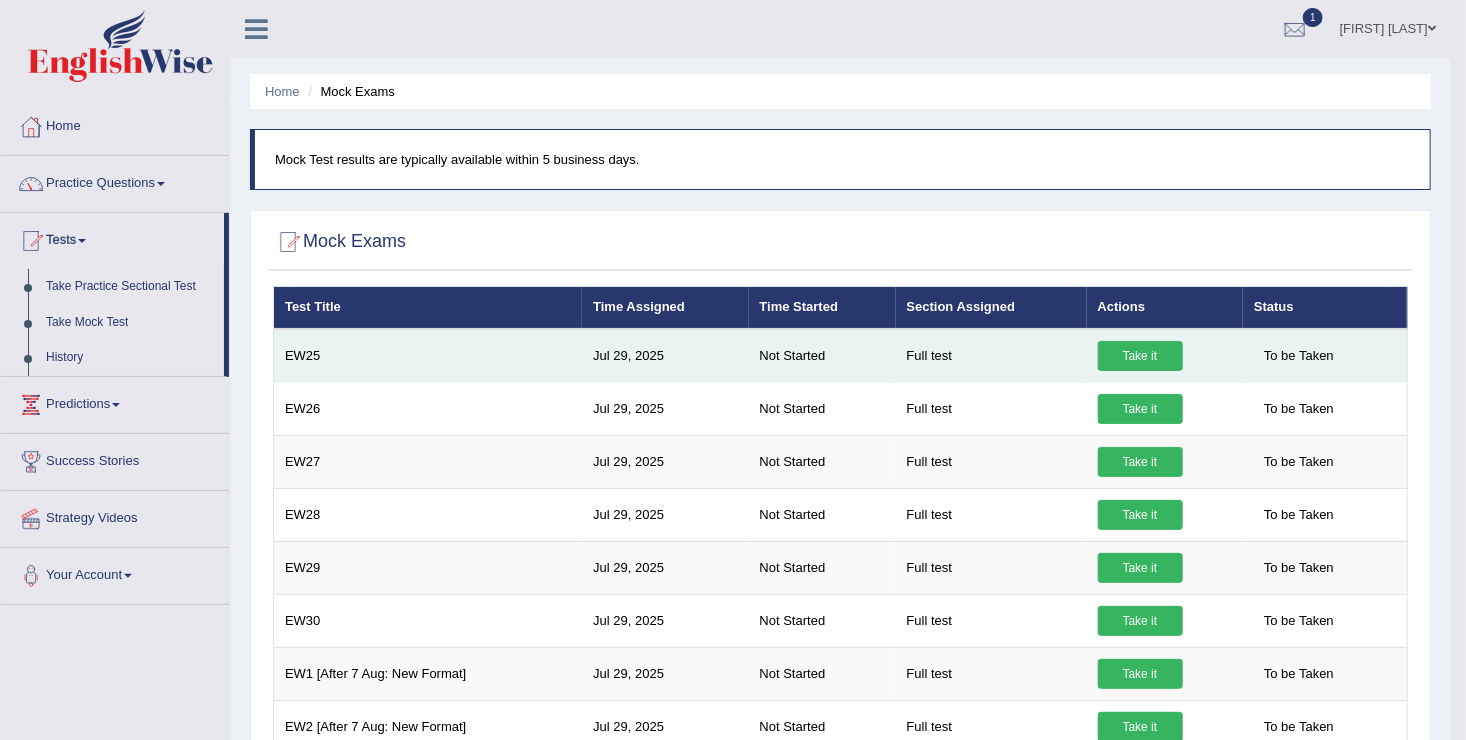 click on "Take it" at bounding box center [1140, 356] 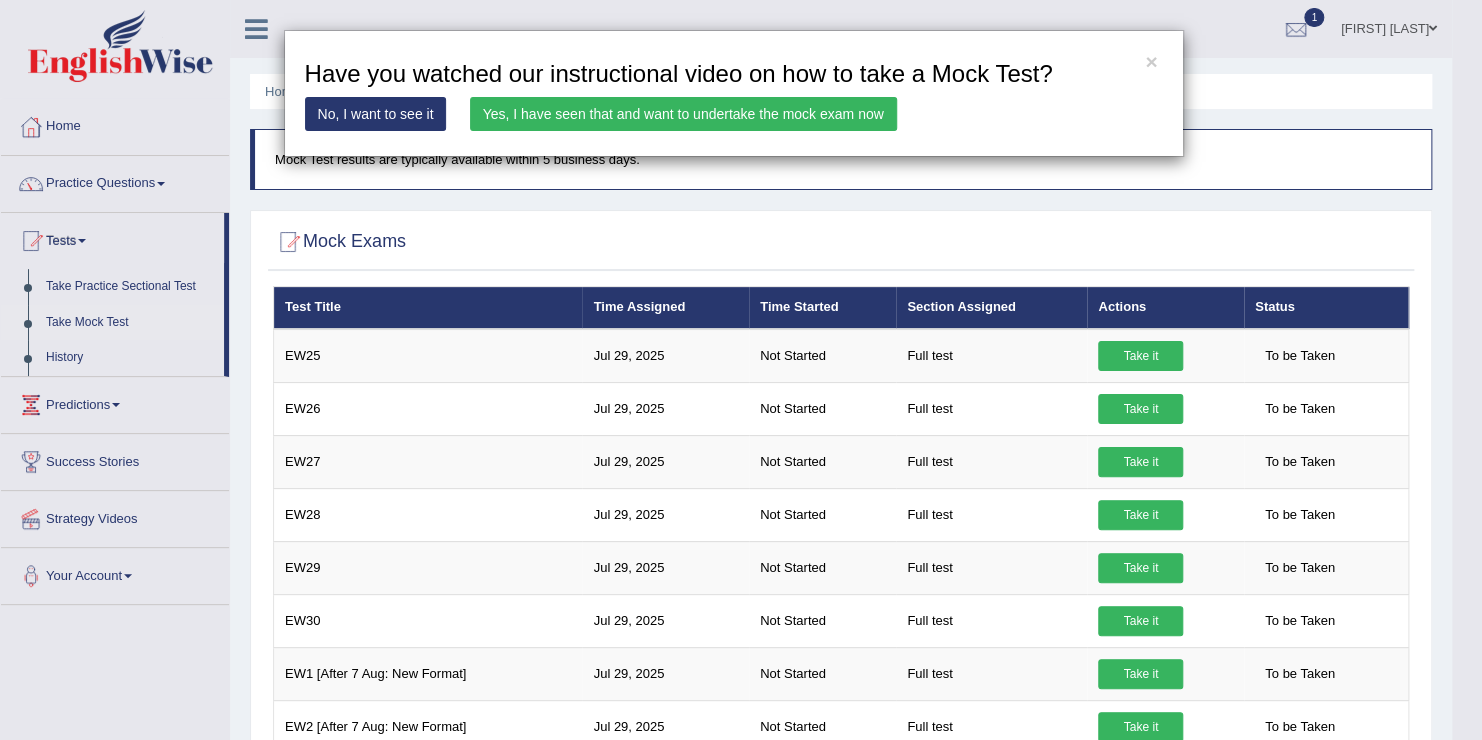 click on "Yes, I have seen that and want to undertake the mock exam now" at bounding box center (683, 114) 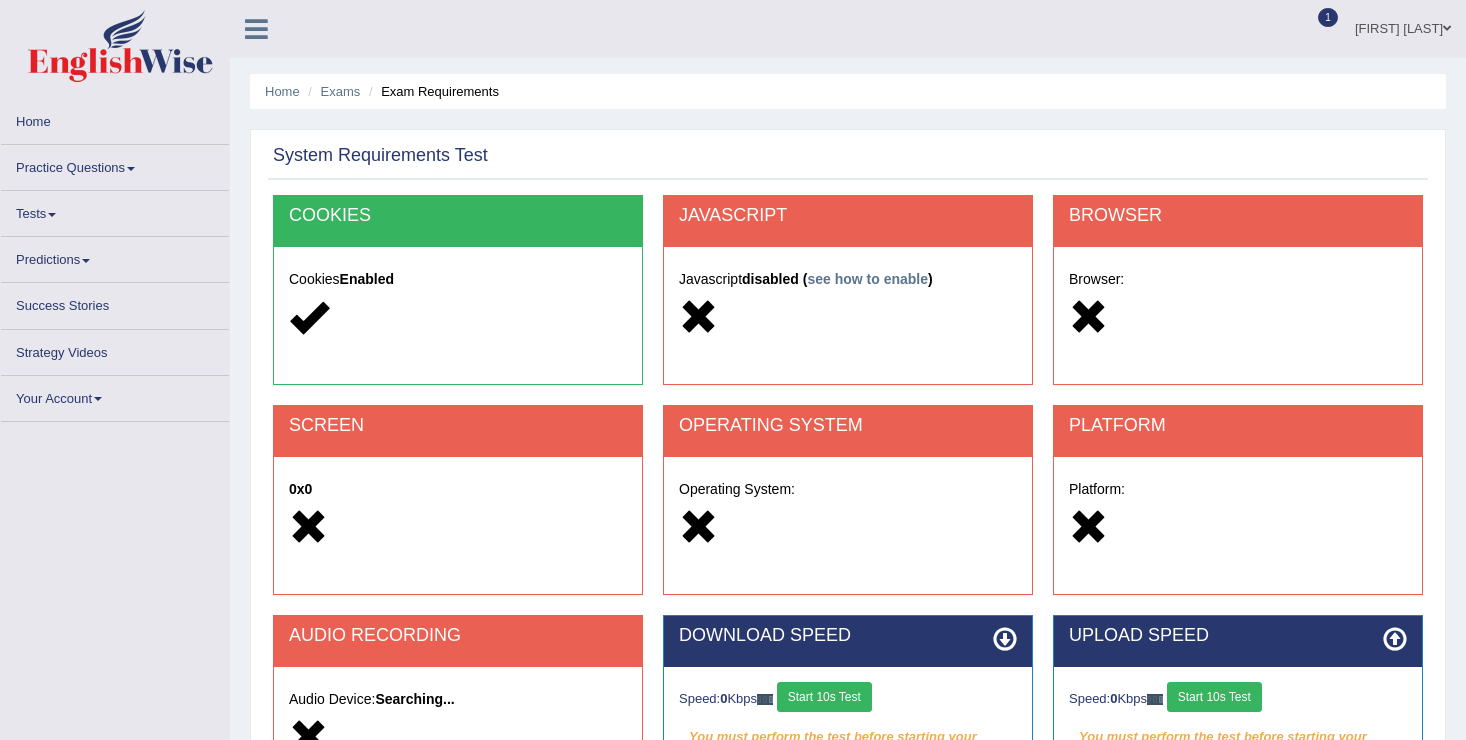scroll, scrollTop: 0, scrollLeft: 0, axis: both 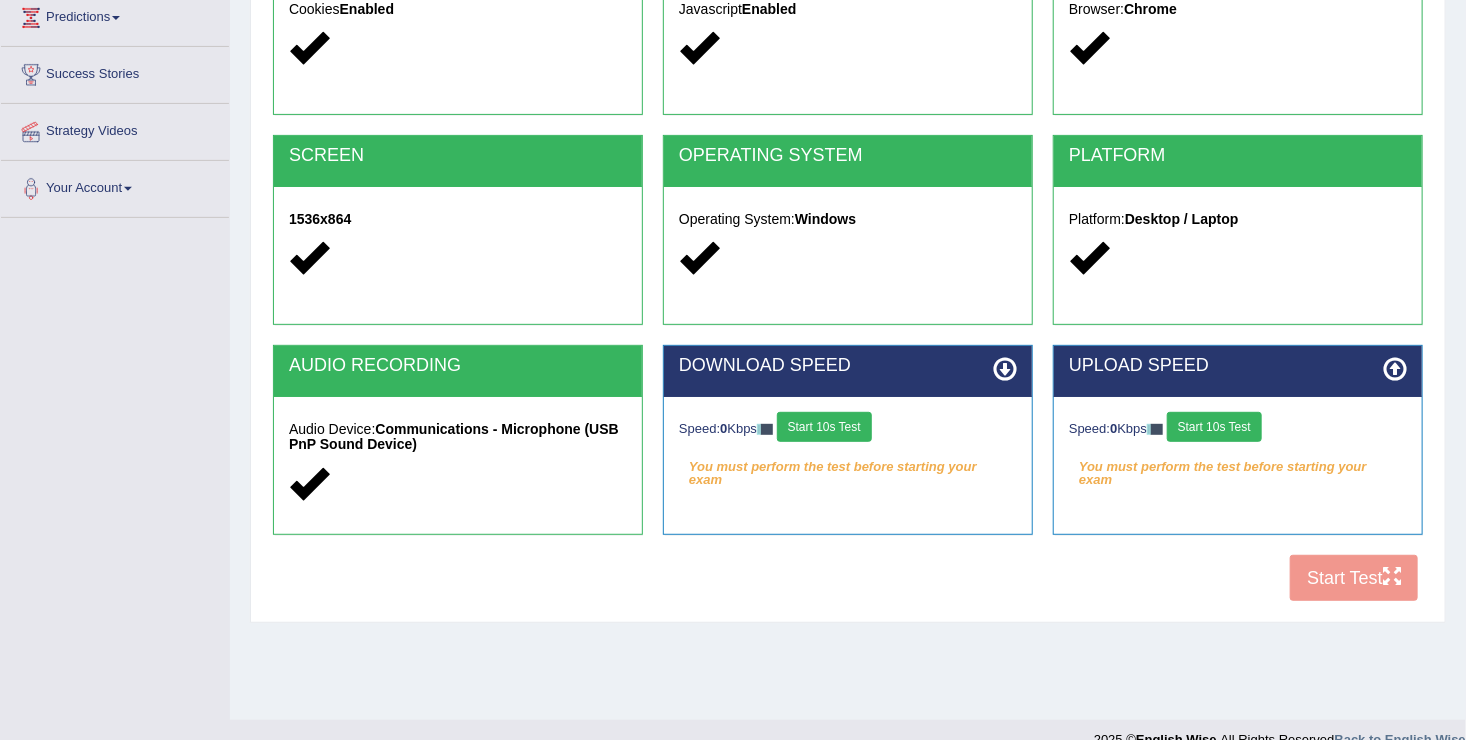 click on "COOKIES
Cookies  Enabled
JAVASCRIPT
Javascript  Enabled
BROWSER
Browser:  Chrome
SCREEN
1536x864
OPERATING SYSTEM
Operating System:  Windows
PLATFORM
Platform:  Desktop / Laptop
AUDIO RECORDING
Audio Device:  Communications - Microphone (USB PnP Sound Device)
DOWNLOAD SPEED
Speed:  0  Kbps    Start 10s Test
You must perform the test before starting your exam
Select Audio Quality
UPLOAD SPEED
Speed:  0  Kbps    Start 10s Test
You must perform the test before starting your exam" at bounding box center (848, 268) 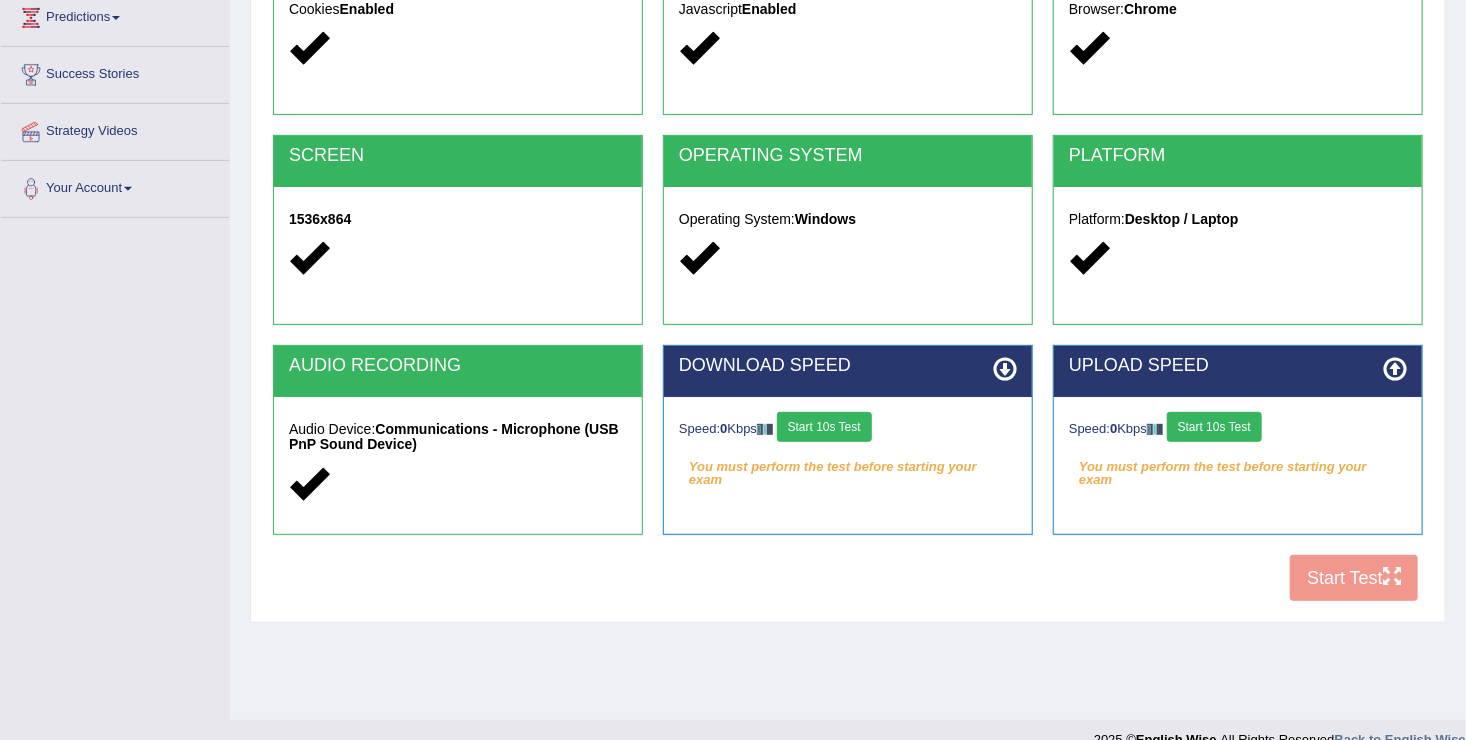 click on "COOKIES
Cookies  Enabled
JAVASCRIPT
Javascript  Enabled
BROWSER
Browser:  Chrome
SCREEN
1536x864
OPERATING SYSTEM
Operating System:  Windows
PLATFORM
Platform:  Desktop / Laptop
AUDIO RECORDING
Audio Device:  Communications - Microphone (USB PnP Sound Device)
DOWNLOAD SPEED
Speed:  0  Kbps    Start 10s Test
You must perform the test before starting your exam
Select Audio Quality
UPLOAD SPEED
Speed:  0  Kbps    Start 10s Test
You must perform the test before starting your exam" at bounding box center [848, 268] 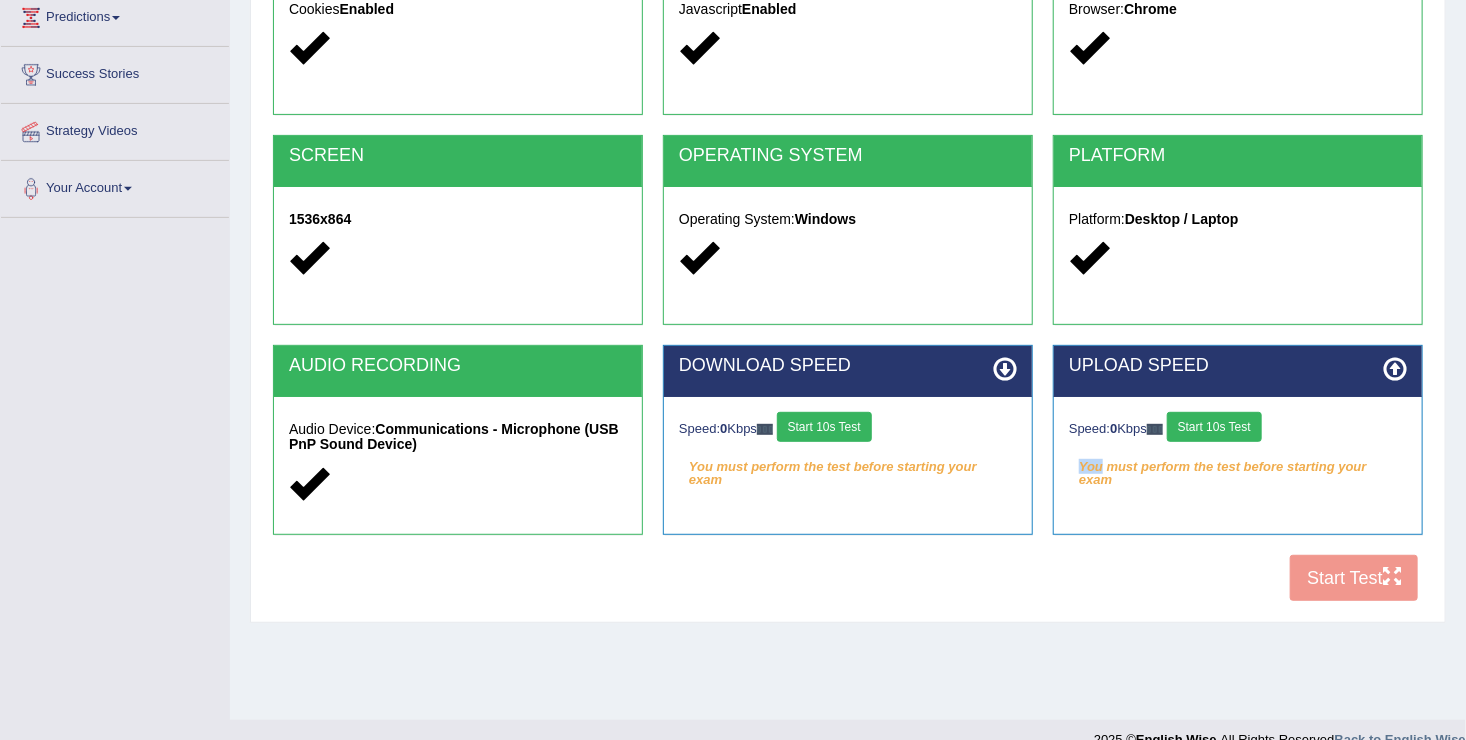 click on "COOKIES
Cookies  Enabled
JAVASCRIPT
Javascript  Enabled
BROWSER
Browser:  Chrome
SCREEN
1536x864
OPERATING SYSTEM
Operating System:  Windows
PLATFORM
Platform:  Desktop / Laptop
AUDIO RECORDING
Audio Device:  Communications - Microphone (USB PnP Sound Device)
DOWNLOAD SPEED
Speed:  0  Kbps    Start 10s Test
You must perform the test before starting your exam
Select Audio Quality
UPLOAD SPEED
Speed:  0  Kbps    Start 10s Test
You must perform the test before starting your exam" at bounding box center (848, 268) 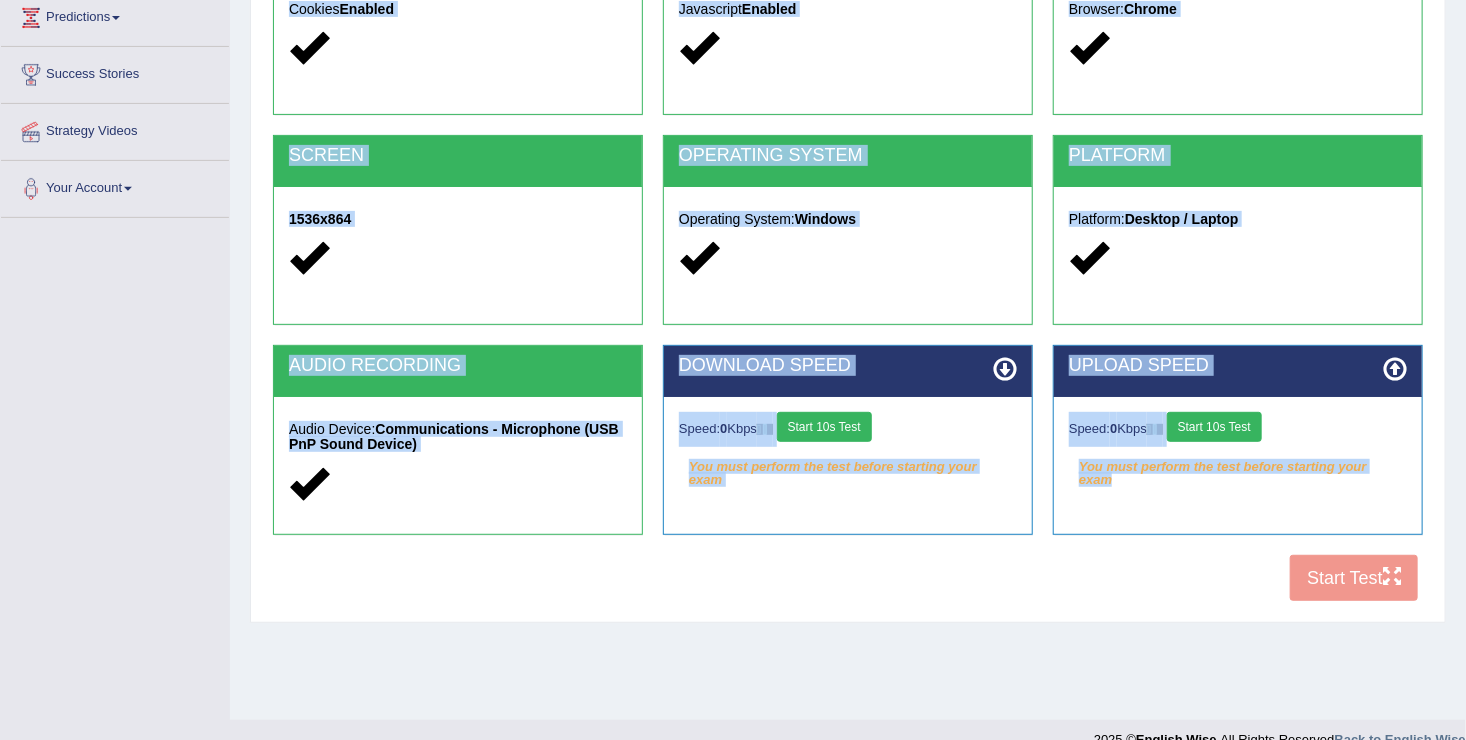 drag, startPoint x: 1377, startPoint y: 594, endPoint x: 1223, endPoint y: 623, distance: 156.70673 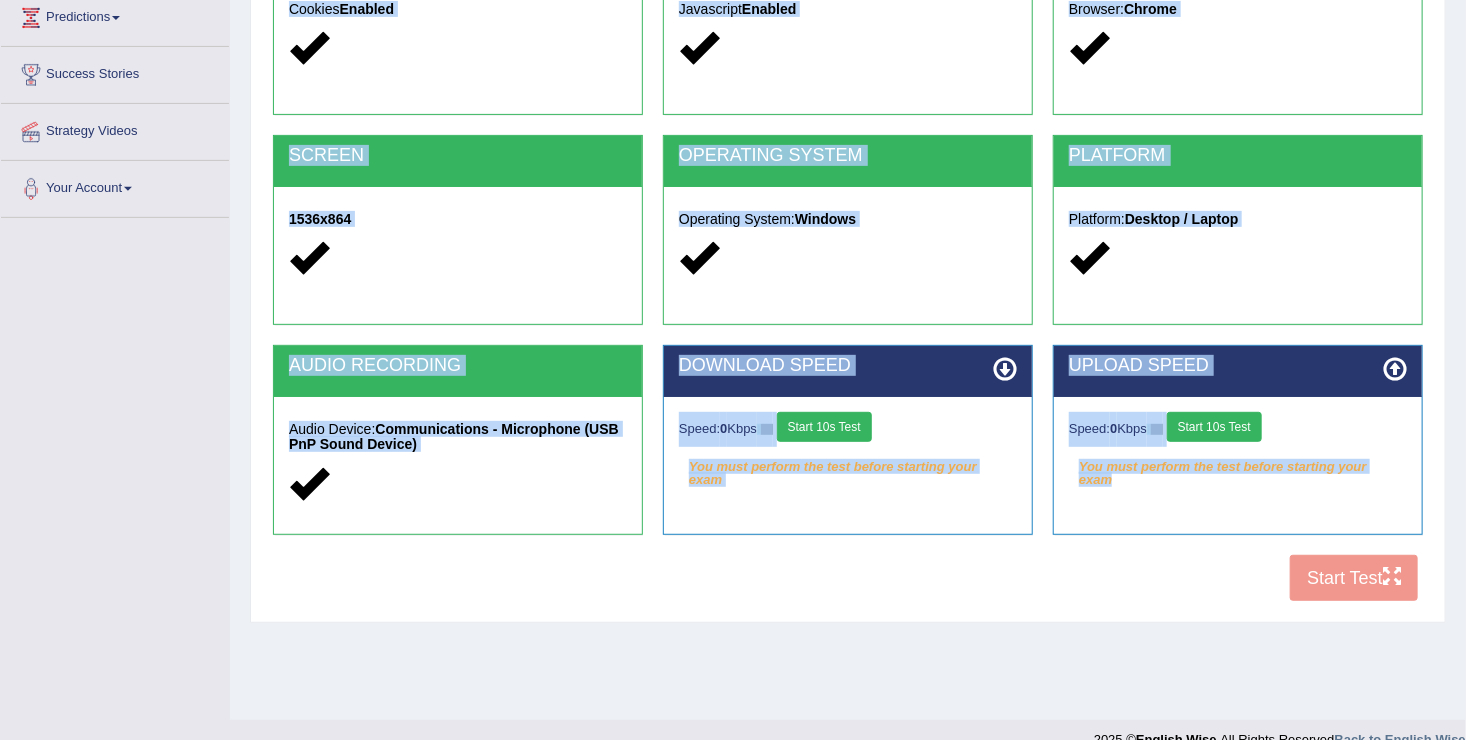 click on "Home
Exams
Exam Requirements
System Requirements Test
COOKIES
Cookies  Enabled
JAVASCRIPT
Javascript  Enabled
BROWSER
Browser:  Chrome
SCREEN
1536x864
OPERATING SYSTEM
Operating System:  Windows
PLATFORM
Platform:  Desktop / Laptop
AUDIO RECORDING
Audio Device:  Communications - Microphone (USB PnP Sound Device)
DOWNLOAD SPEED
Speed:  0  Kbps    Start 10s Test
You must perform the test before starting your exam
Select Audio Quality" at bounding box center (848, 220) 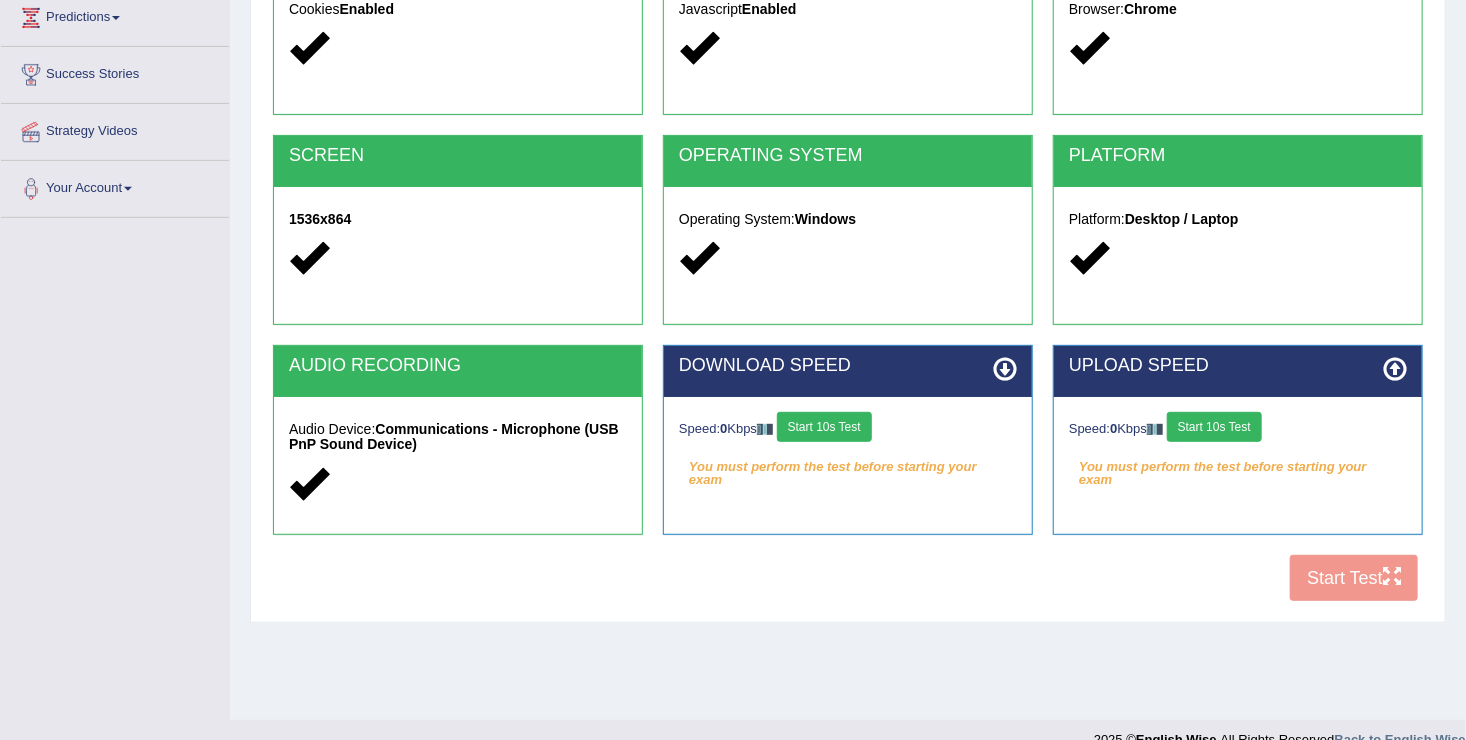 click on "Home
Exams
Exam Requirements
System Requirements Test
COOKIES
Cookies  Enabled
JAVASCRIPT
Javascript  Enabled
BROWSER
Browser:  Chrome
SCREEN
1536x864
OPERATING SYSTEM
Operating System:  Windows
PLATFORM
Platform:  Desktop / Laptop
AUDIO RECORDING
Audio Device:  Communications - Microphone (USB PnP Sound Device)
DOWNLOAD SPEED
Speed:  0  Kbps    Start 10s Test
You must perform the test before starting your exam
Select Audio Quality" at bounding box center [848, 220] 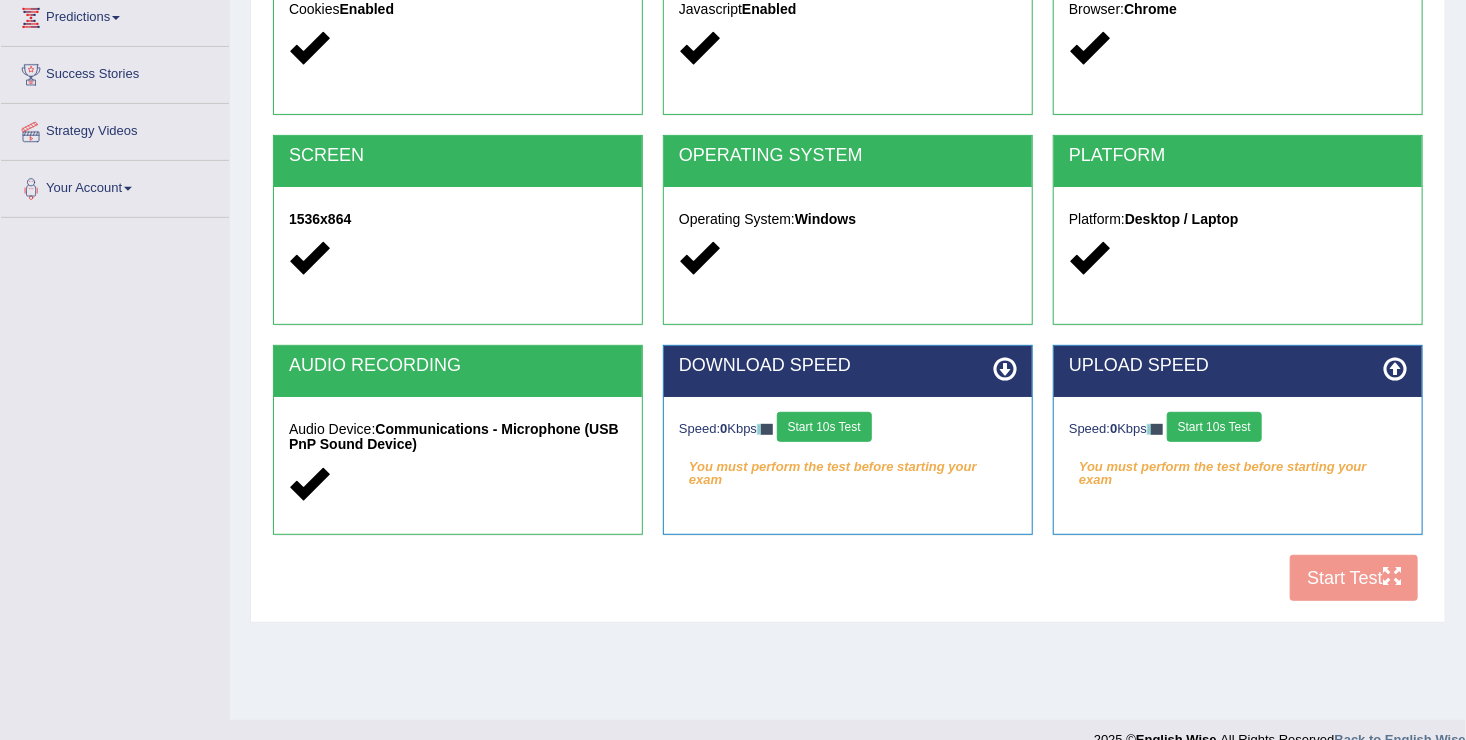 click on "COOKIES
Cookies  Enabled
JAVASCRIPT
Javascript  Enabled
BROWSER
Browser:  Chrome
SCREEN
1536x864
OPERATING SYSTEM
Operating System:  Windows
PLATFORM
Platform:  Desktop / Laptop
AUDIO RECORDING
Audio Device:  Communications - Microphone (USB PnP Sound Device)
DOWNLOAD SPEED
Speed:  0  Kbps    Start 10s Test
You must perform the test before starting your exam
Select Audio Quality
UPLOAD SPEED
Speed:  0  Kbps    Start 10s Test
You must perform the test before starting your exam" at bounding box center (848, 268) 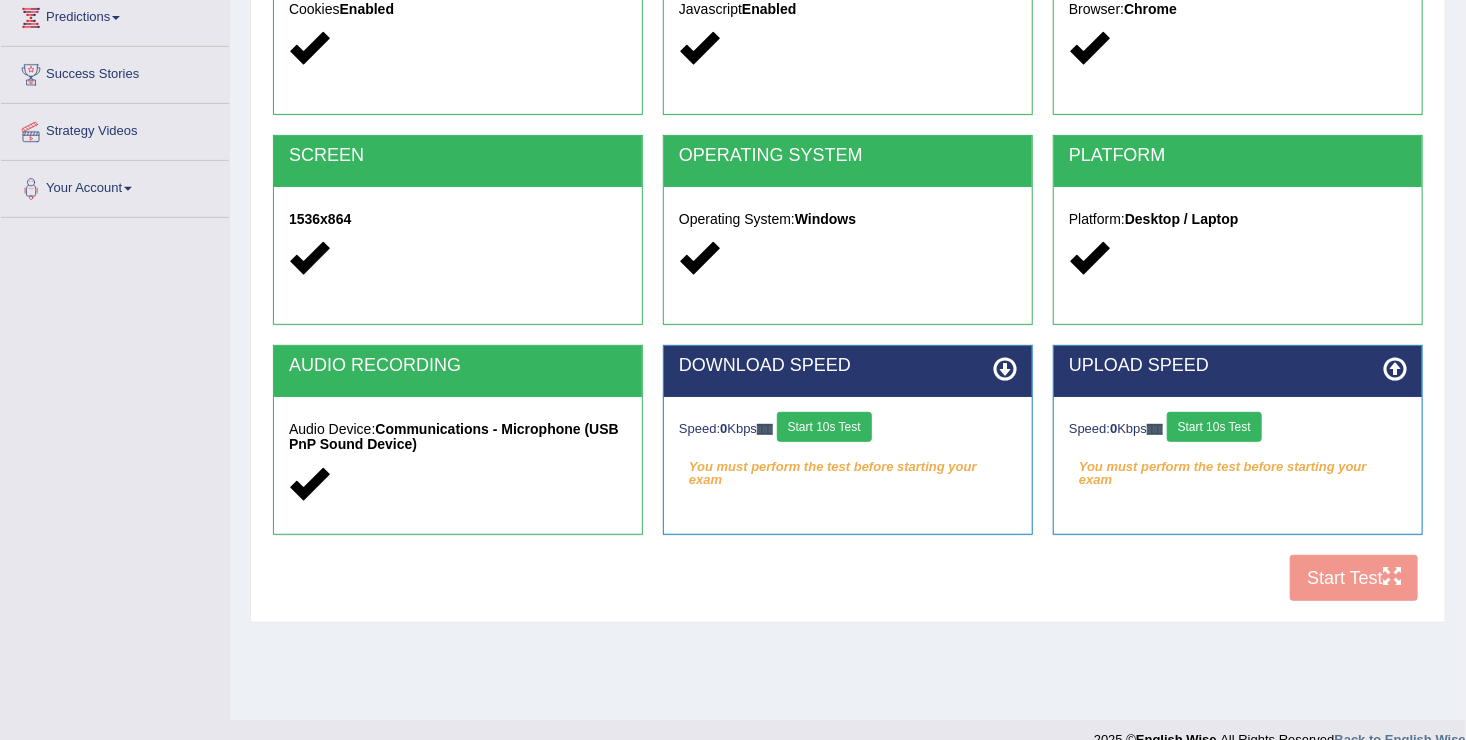 click on "COOKIES
Cookies  Enabled
JAVASCRIPT
Javascript  Enabled
BROWSER
Browser:  Chrome
SCREEN
1536x864
OPERATING SYSTEM
Operating System:  Windows
PLATFORM
Platform:  Desktop / Laptop
AUDIO RECORDING
Audio Device:  Communications - Microphone (USB PnP Sound Device)
DOWNLOAD SPEED
Speed:  0  Kbps    Start 10s Test
You must perform the test before starting your exam
Select Audio Quality
UPLOAD SPEED
Speed:  0  Kbps    Start 10s Test
You must perform the test before starting your exam" at bounding box center [848, 268] 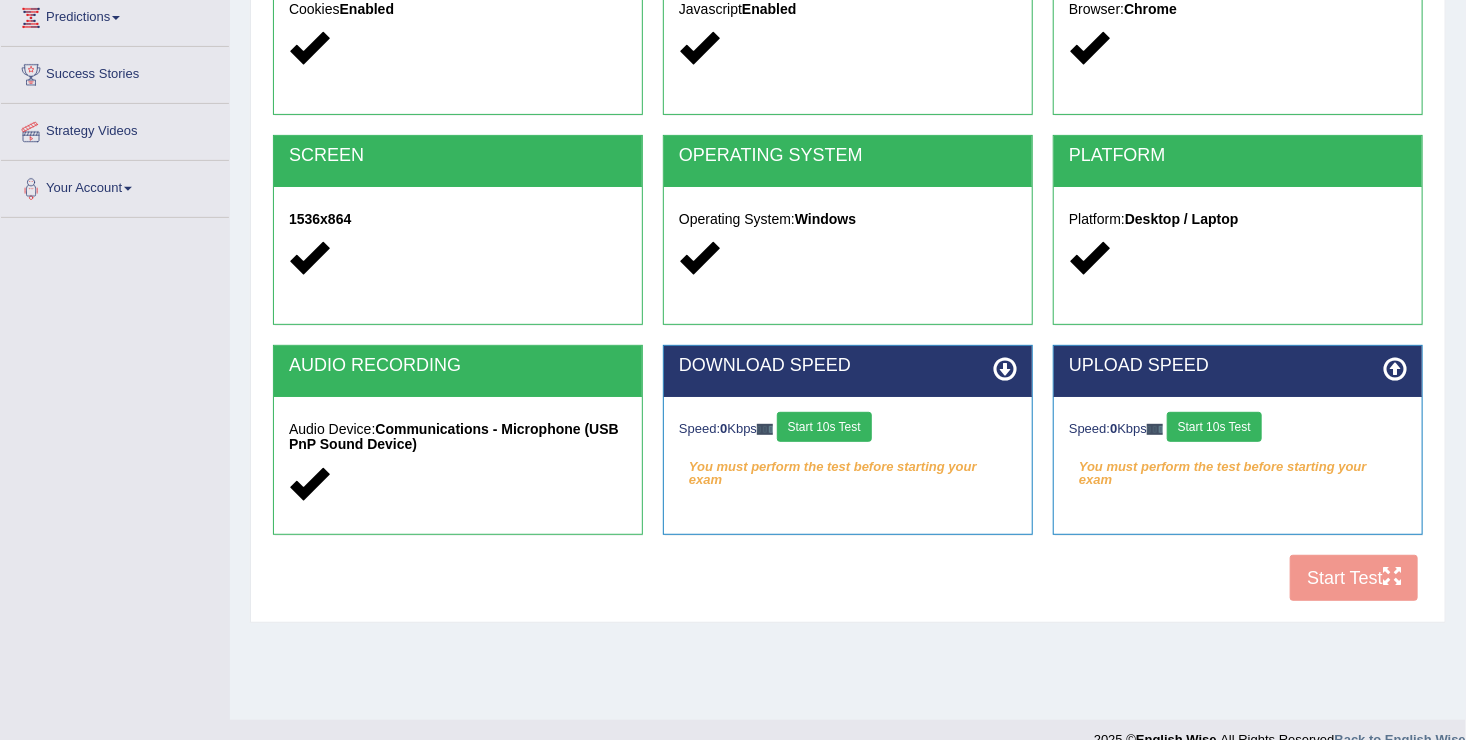 click on "COOKIES
Cookies  Enabled
JAVASCRIPT
Javascript  Enabled
BROWSER
Browser:  Chrome
SCREEN
1536x864
OPERATING SYSTEM
Operating System:  Windows
PLATFORM
Platform:  Desktop / Laptop
AUDIO RECORDING
Audio Device:  Communications - Microphone (USB PnP Sound Device)
DOWNLOAD SPEED
Speed:  0  Kbps    Start 10s Test
You must perform the test before starting your exam
Select Audio Quality
UPLOAD SPEED
Speed:  0  Kbps    Start 10s Test
You must perform the test before starting your exam" at bounding box center [848, 268] 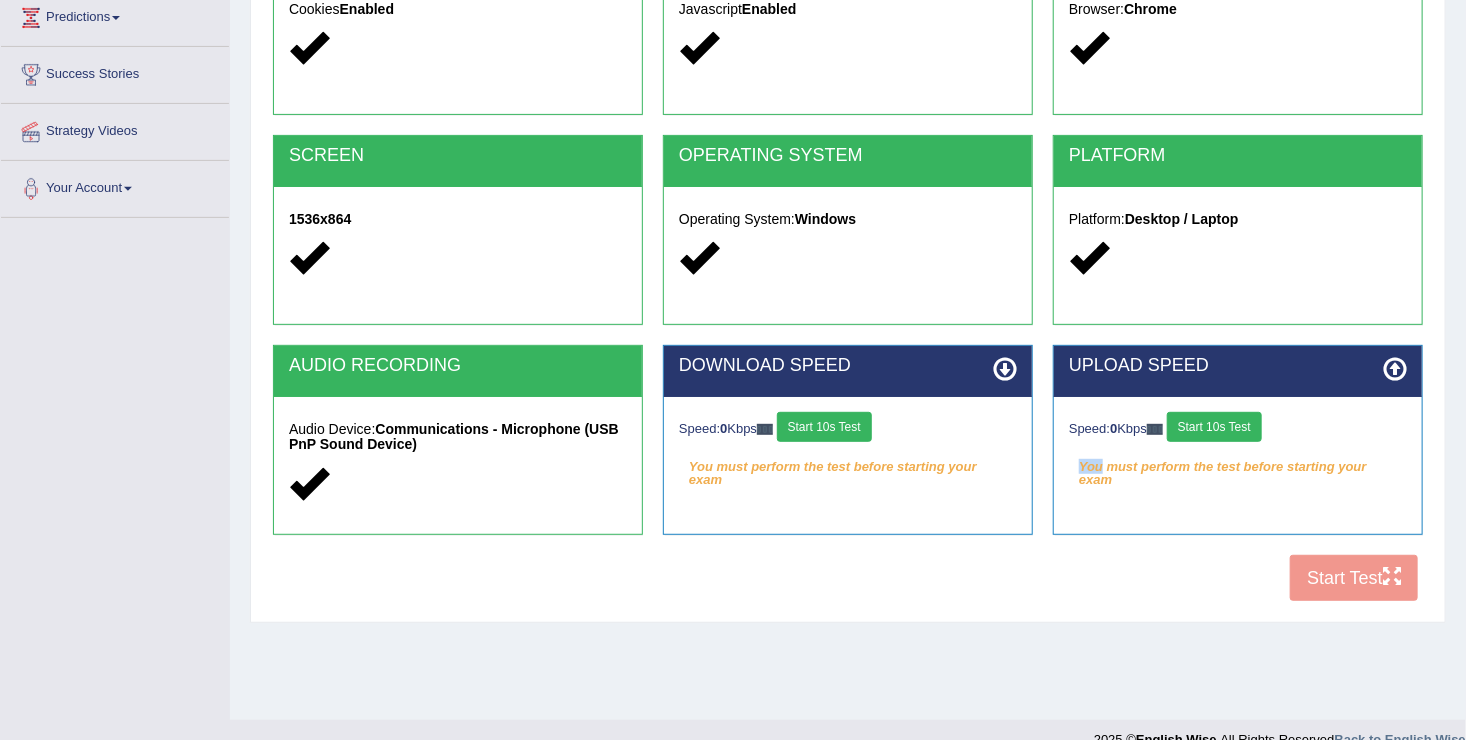 click on "COOKIES
Cookies  Enabled
JAVASCRIPT
Javascript  Enabled
BROWSER
Browser:  Chrome
SCREEN
1536x864
OPERATING SYSTEM
Operating System:  Windows
PLATFORM
Platform:  Desktop / Laptop
AUDIO RECORDING
Audio Device:  Communications - Microphone (USB PnP Sound Device)
DOWNLOAD SPEED
Speed:  0  Kbps    Start 10s Test
You must perform the test before starting your exam
Select Audio Quality
UPLOAD SPEED
Speed:  0  Kbps    Start 10s Test
You must perform the test before starting your exam" at bounding box center [848, 268] 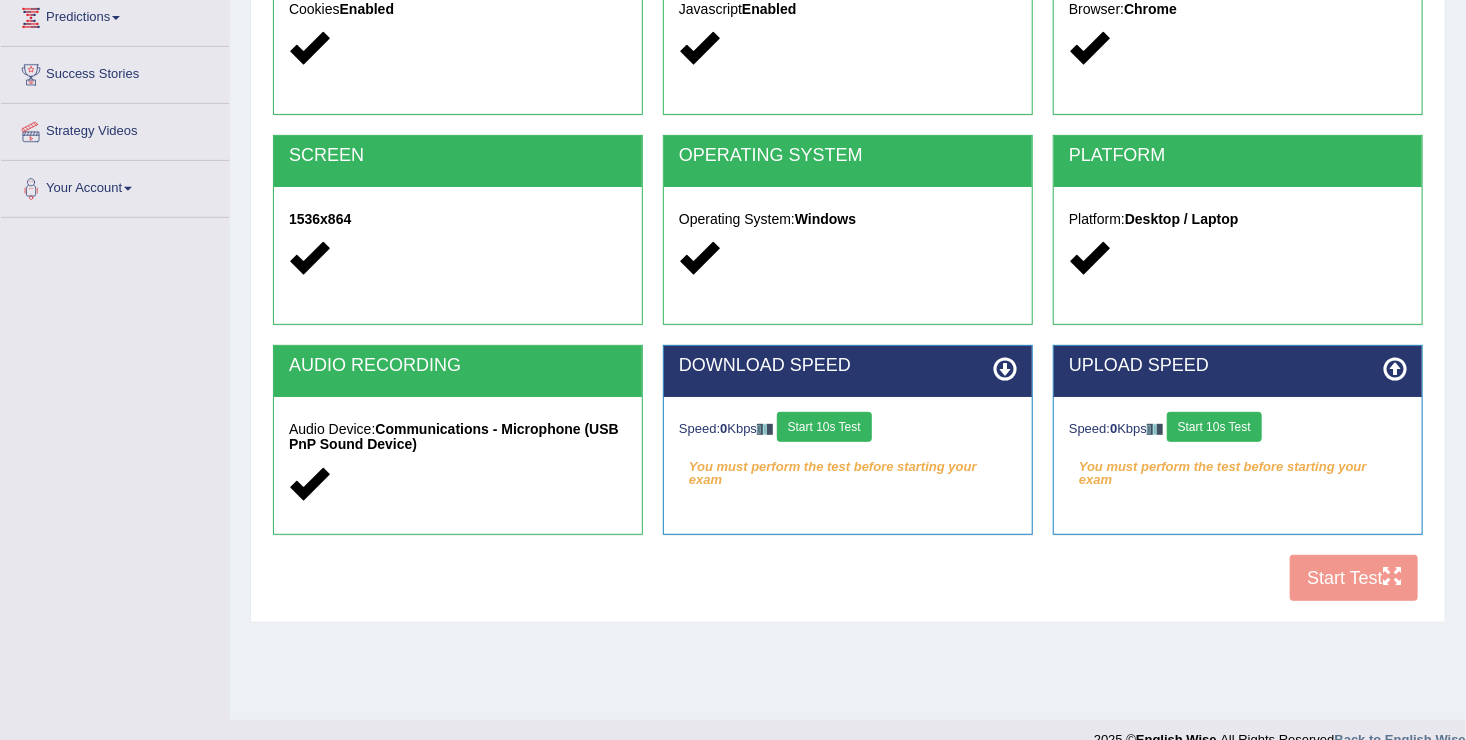 click on "You must perform the test before starting your exam" at bounding box center (848, 467) 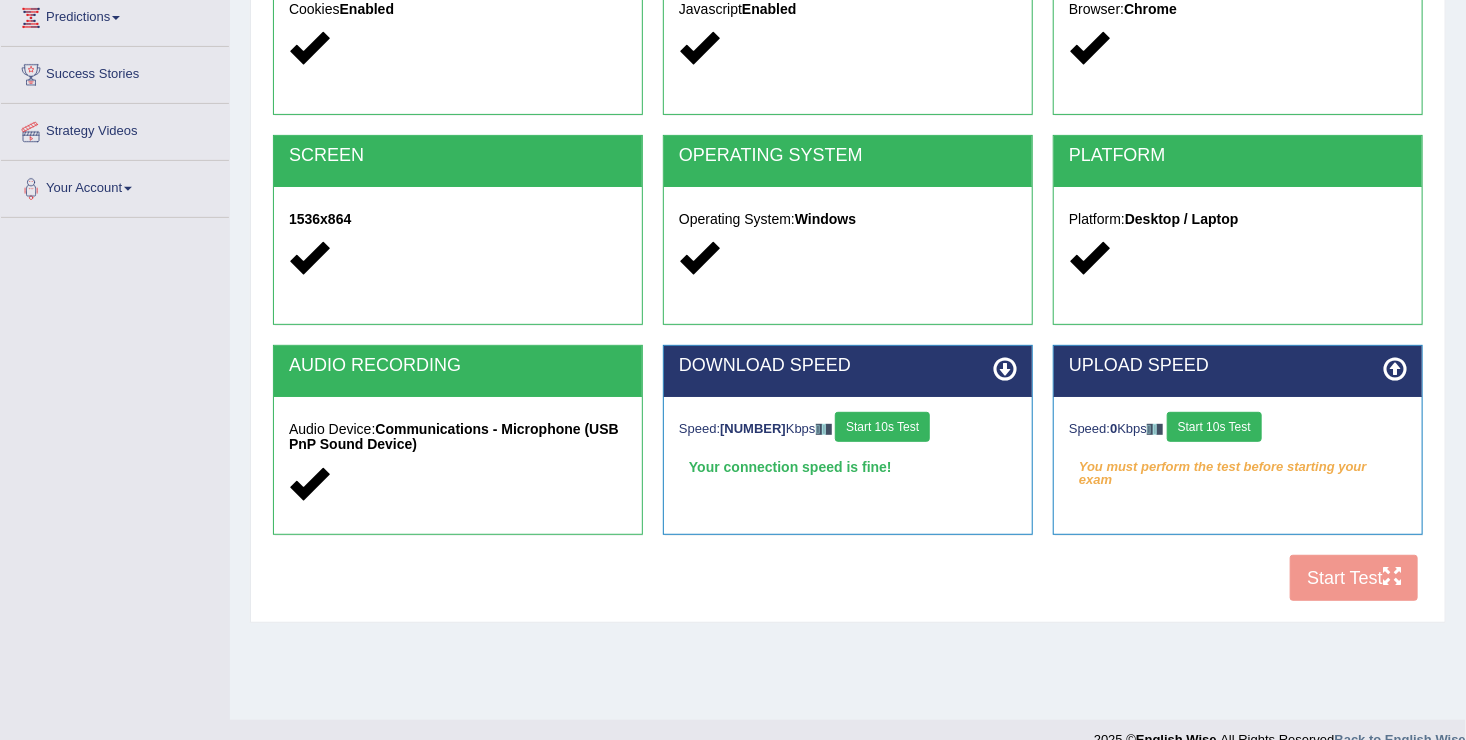 click on "Start 10s Test" at bounding box center (1214, 427) 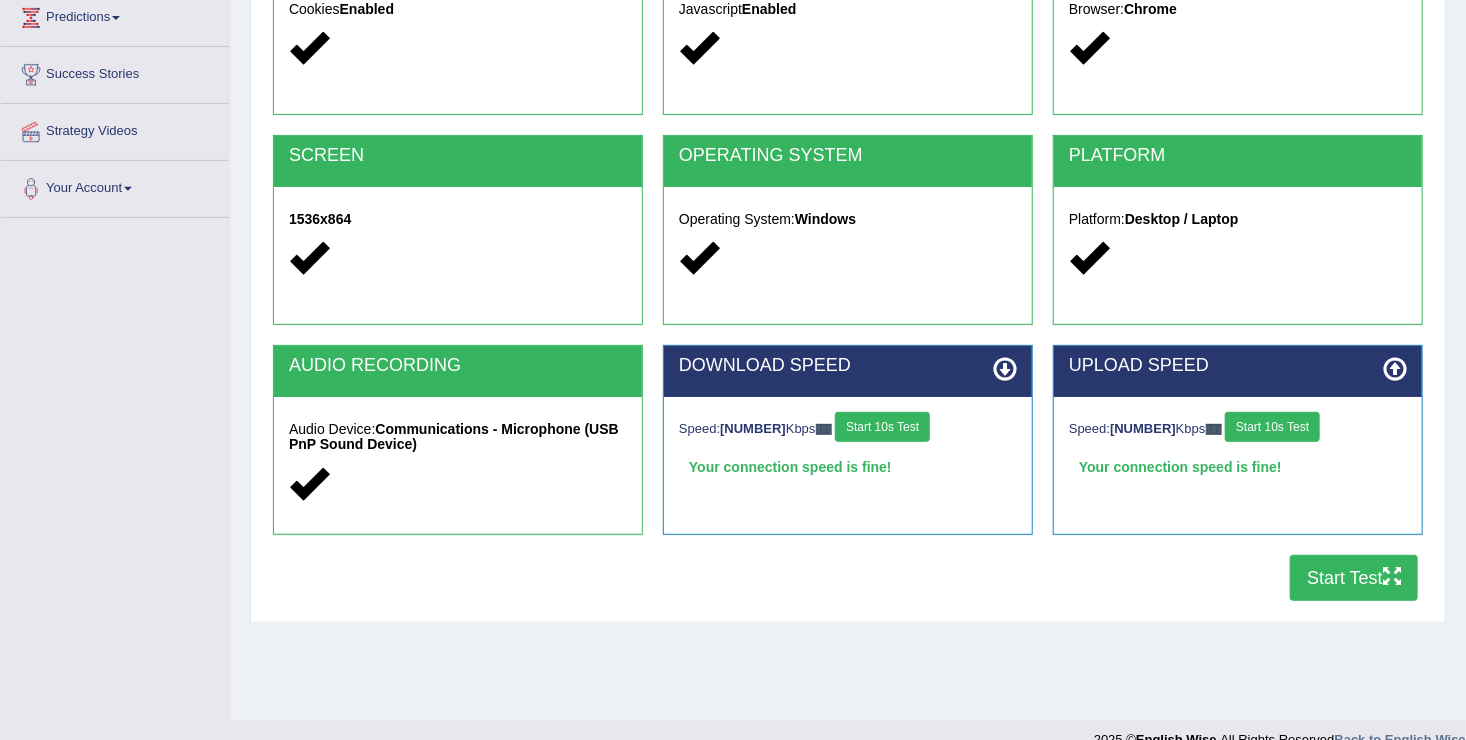 click on "Start Test" at bounding box center [1354, 578] 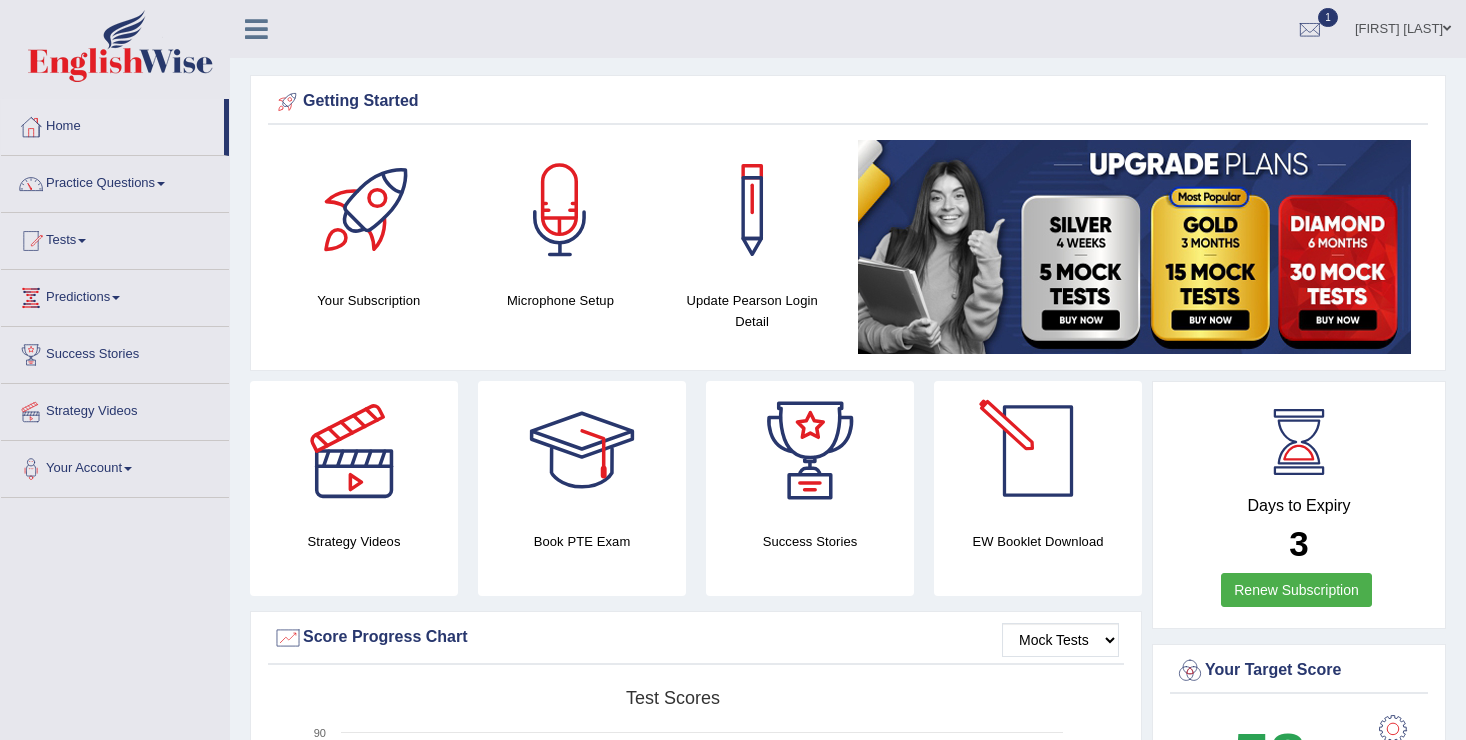 scroll, scrollTop: 0, scrollLeft: 0, axis: both 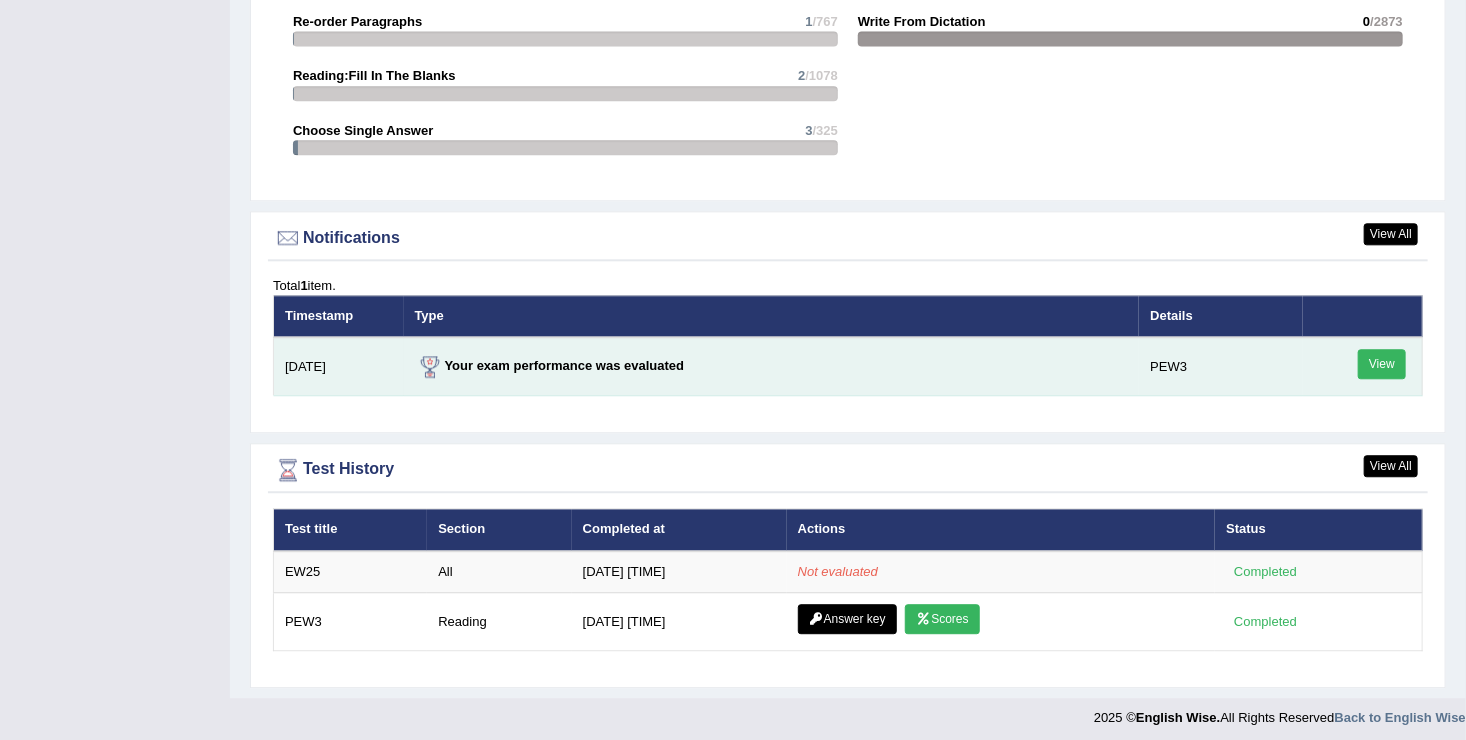 click on "View" at bounding box center [1382, 364] 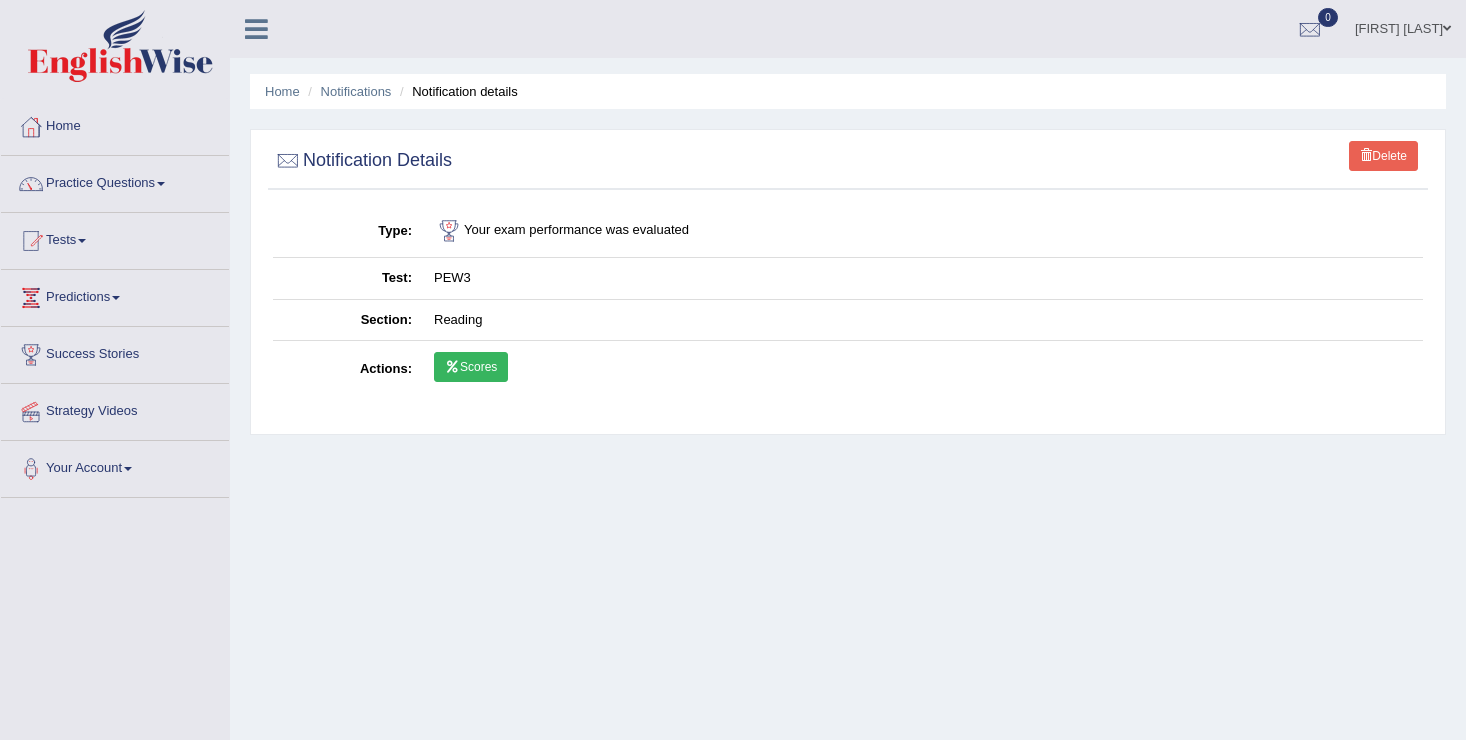 scroll, scrollTop: 0, scrollLeft: 0, axis: both 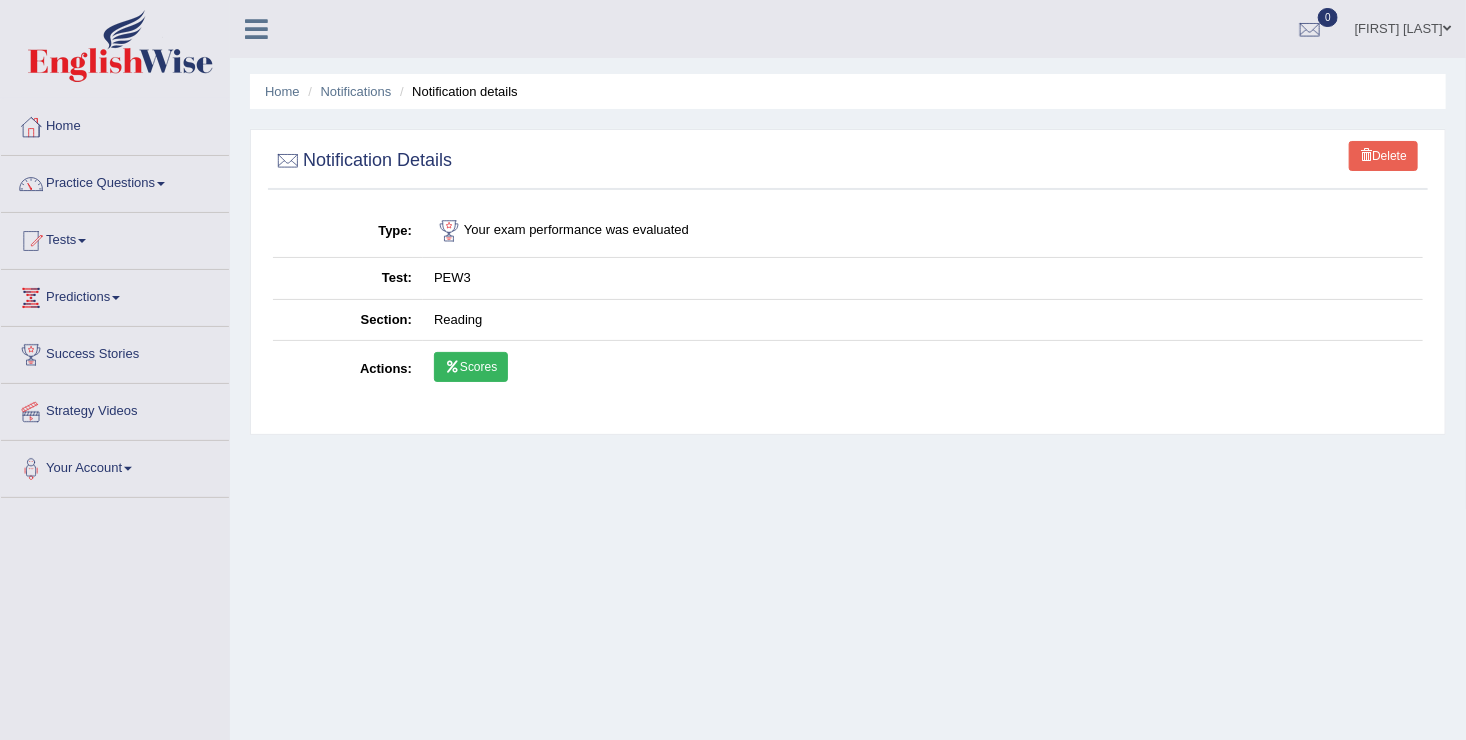 click on "Delete" at bounding box center (1383, 156) 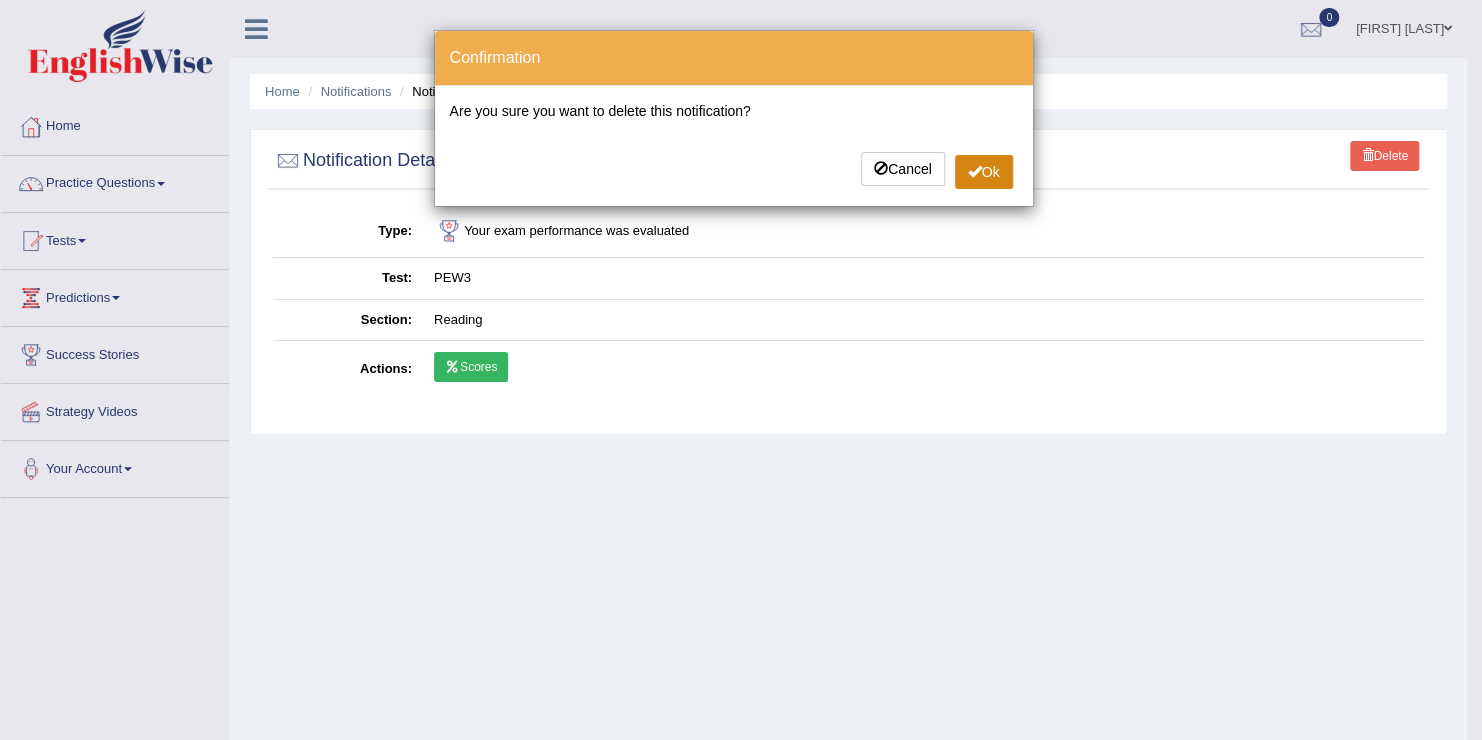 click on "Ok" at bounding box center [984, 172] 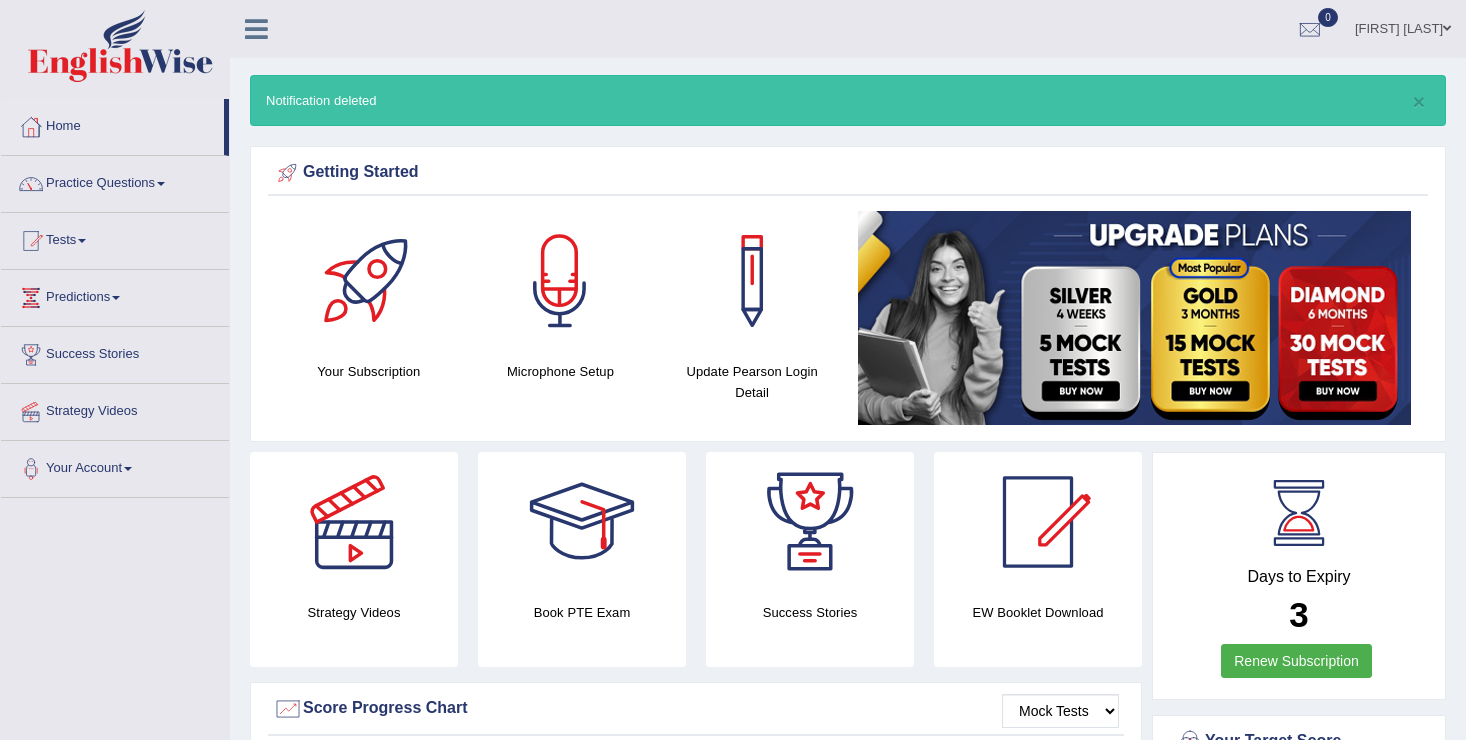 scroll, scrollTop: 0, scrollLeft: 0, axis: both 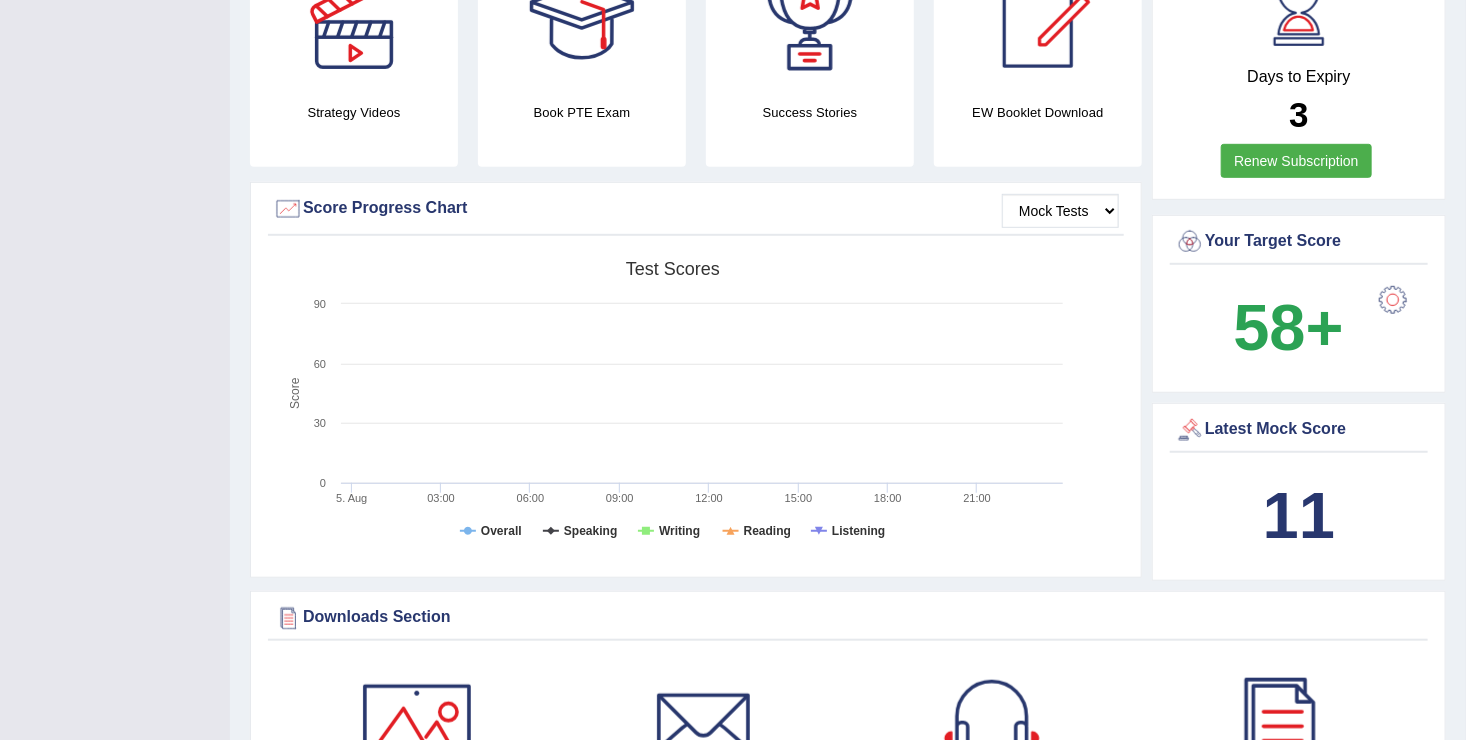 click on "Latest Mock Score" at bounding box center [1299, 430] 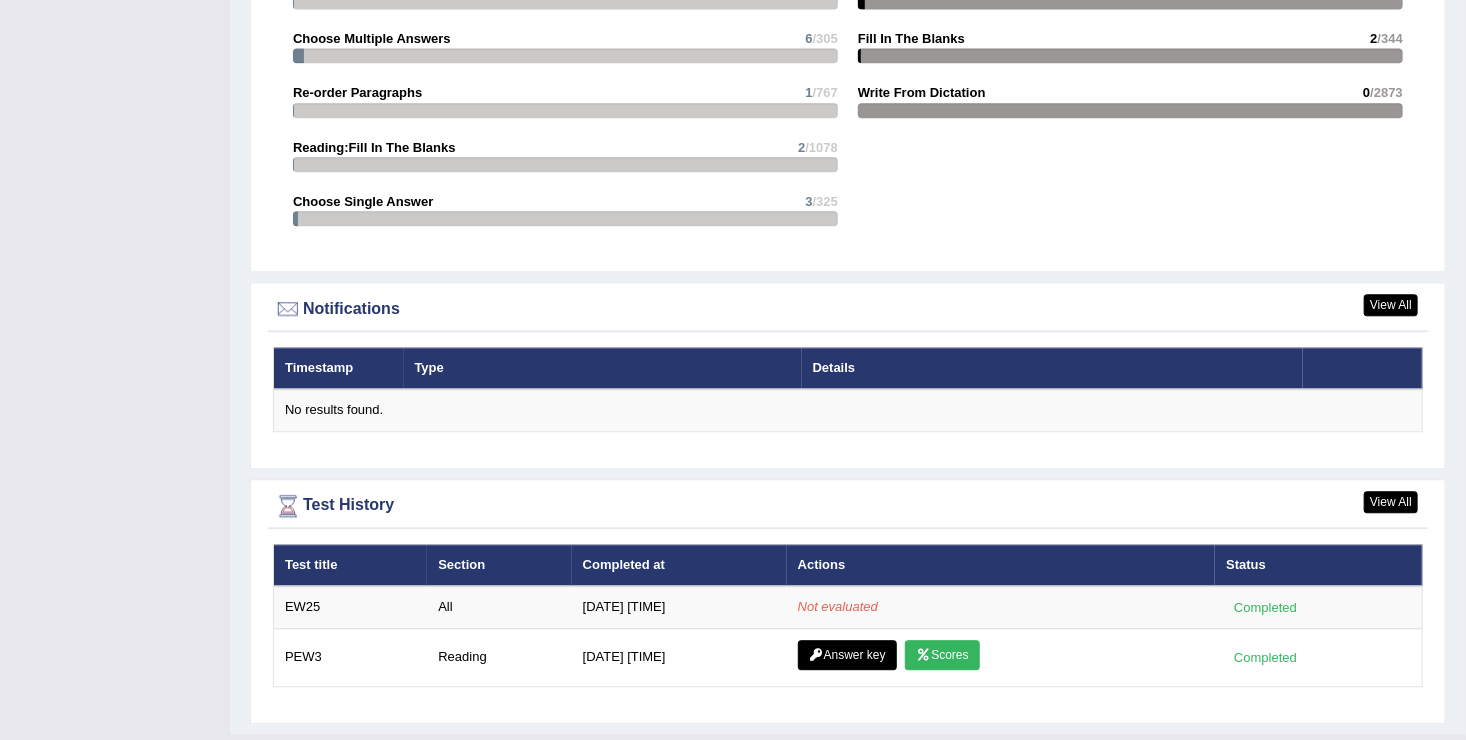 scroll, scrollTop: 2272, scrollLeft: 0, axis: vertical 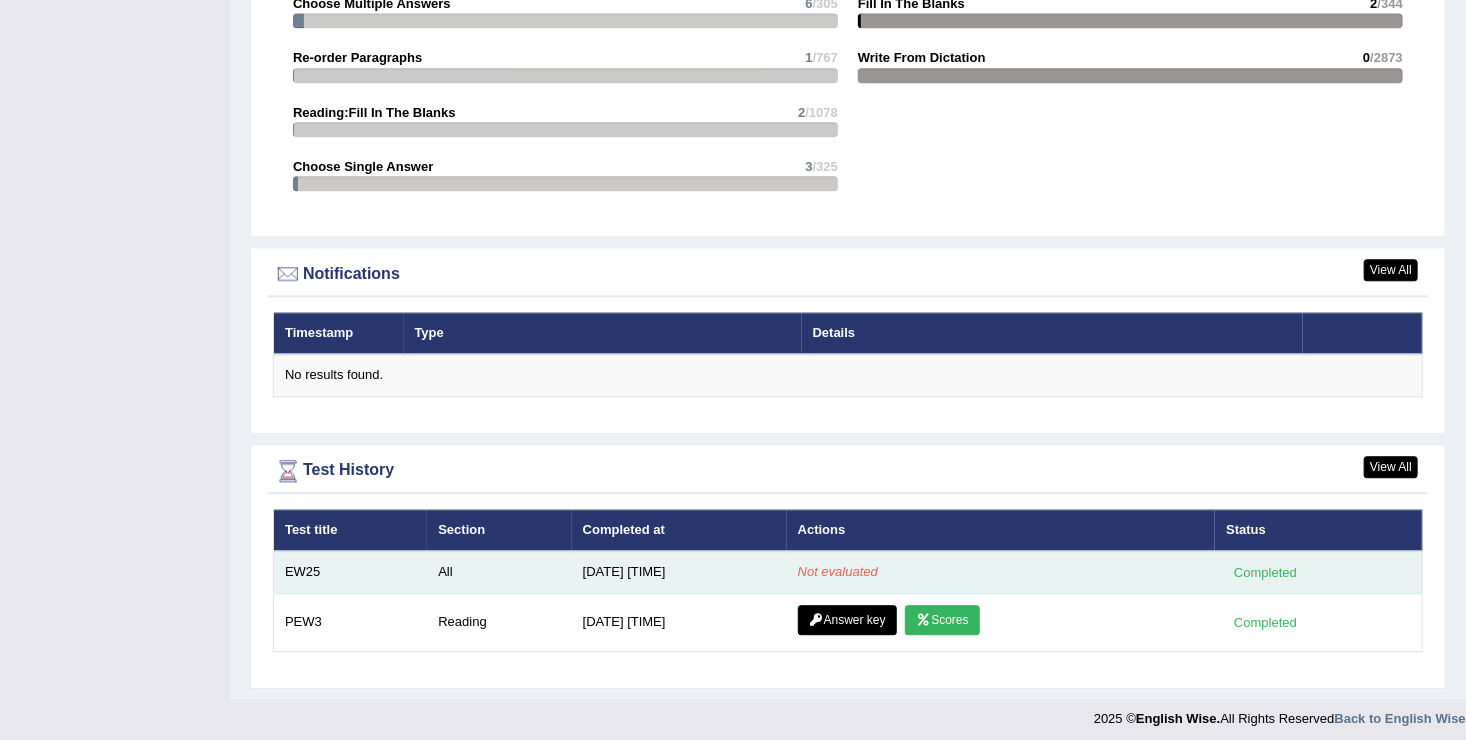 click on "Not evaluated" at bounding box center [1001, 572] 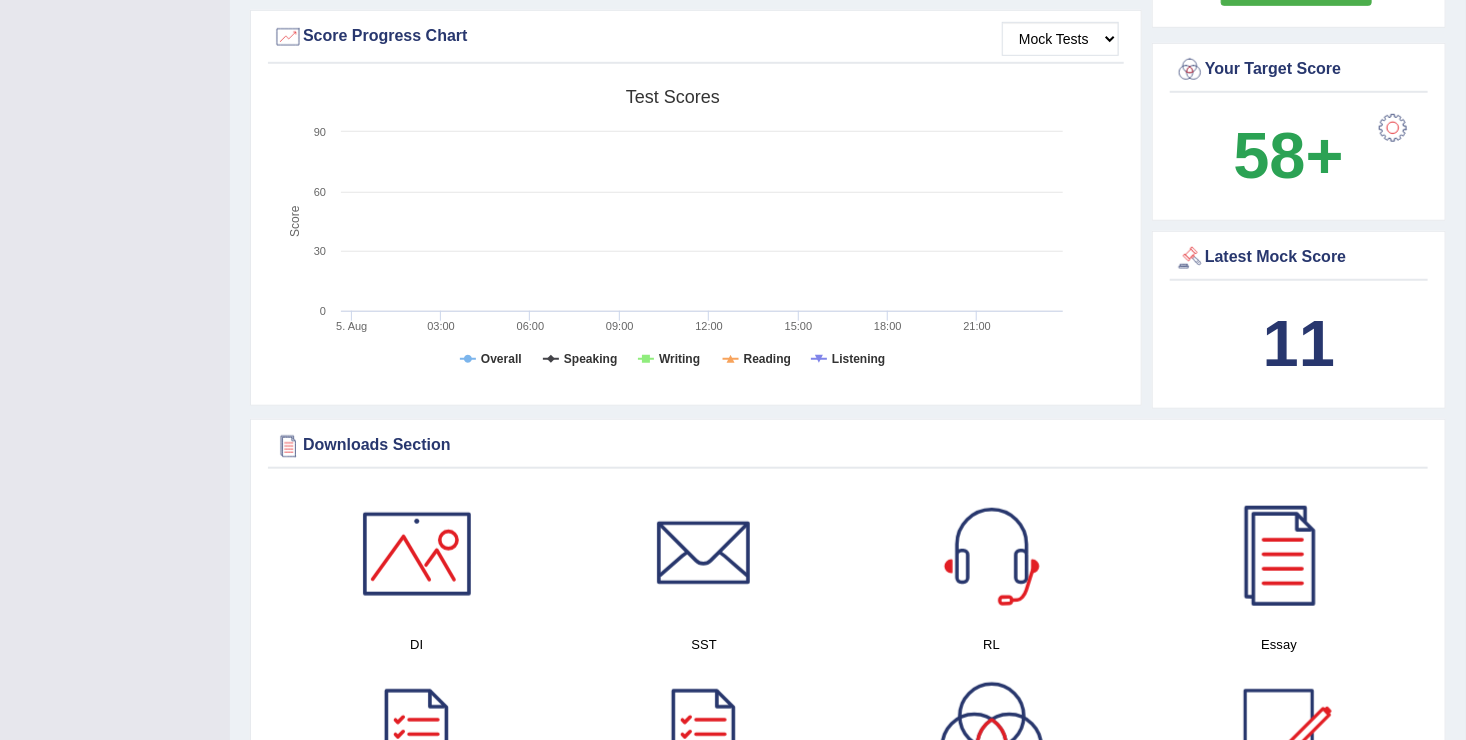 scroll, scrollTop: 572, scrollLeft: 0, axis: vertical 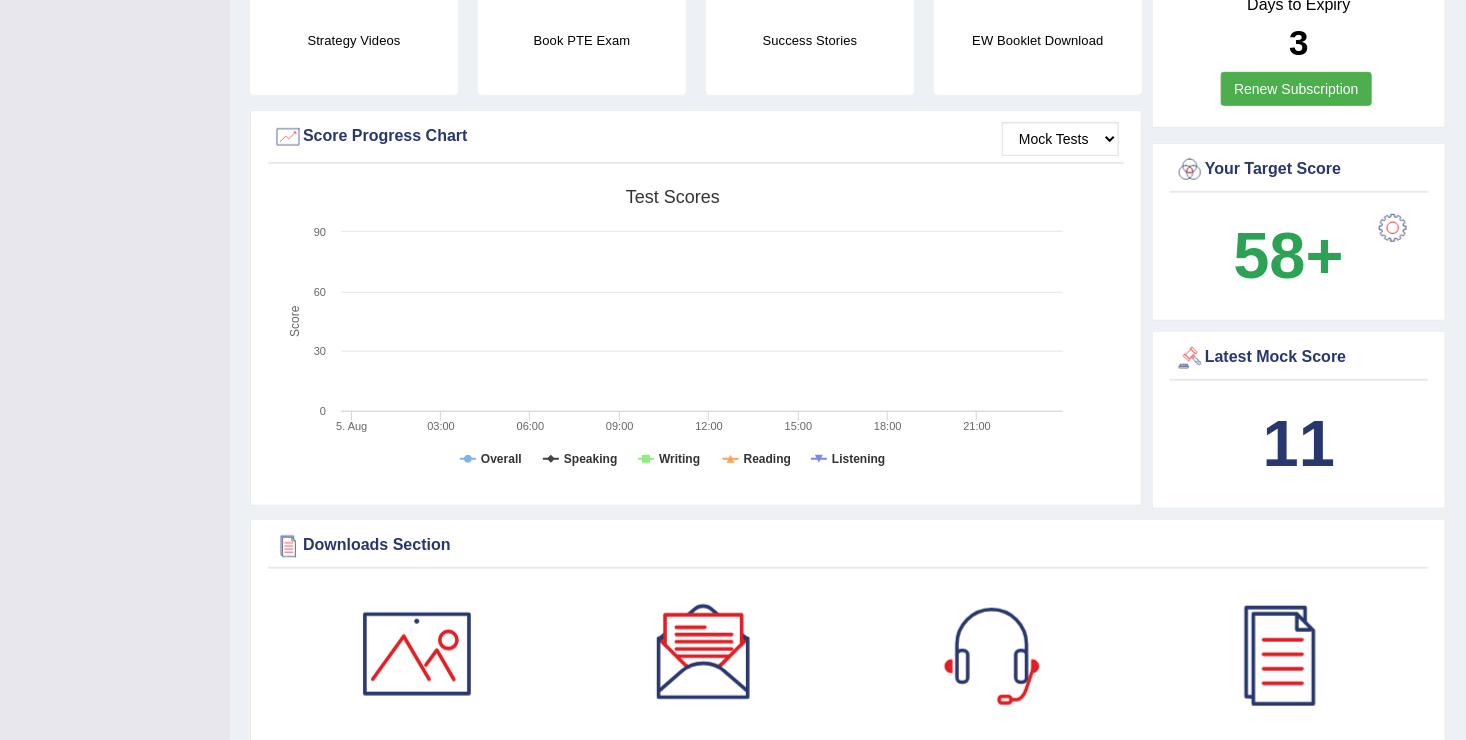 click on "Latest Mock Score" at bounding box center (1299, 358) 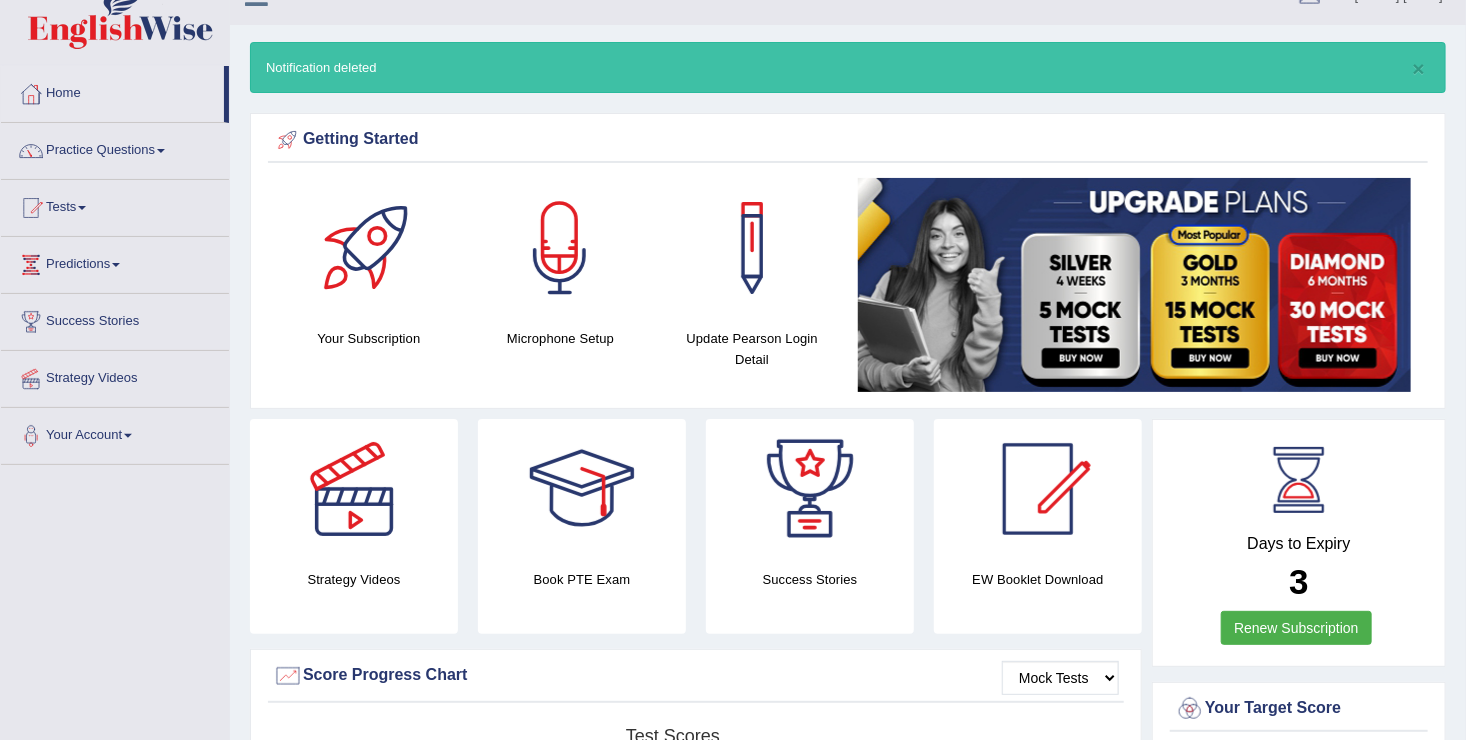 scroll, scrollTop: 0, scrollLeft: 0, axis: both 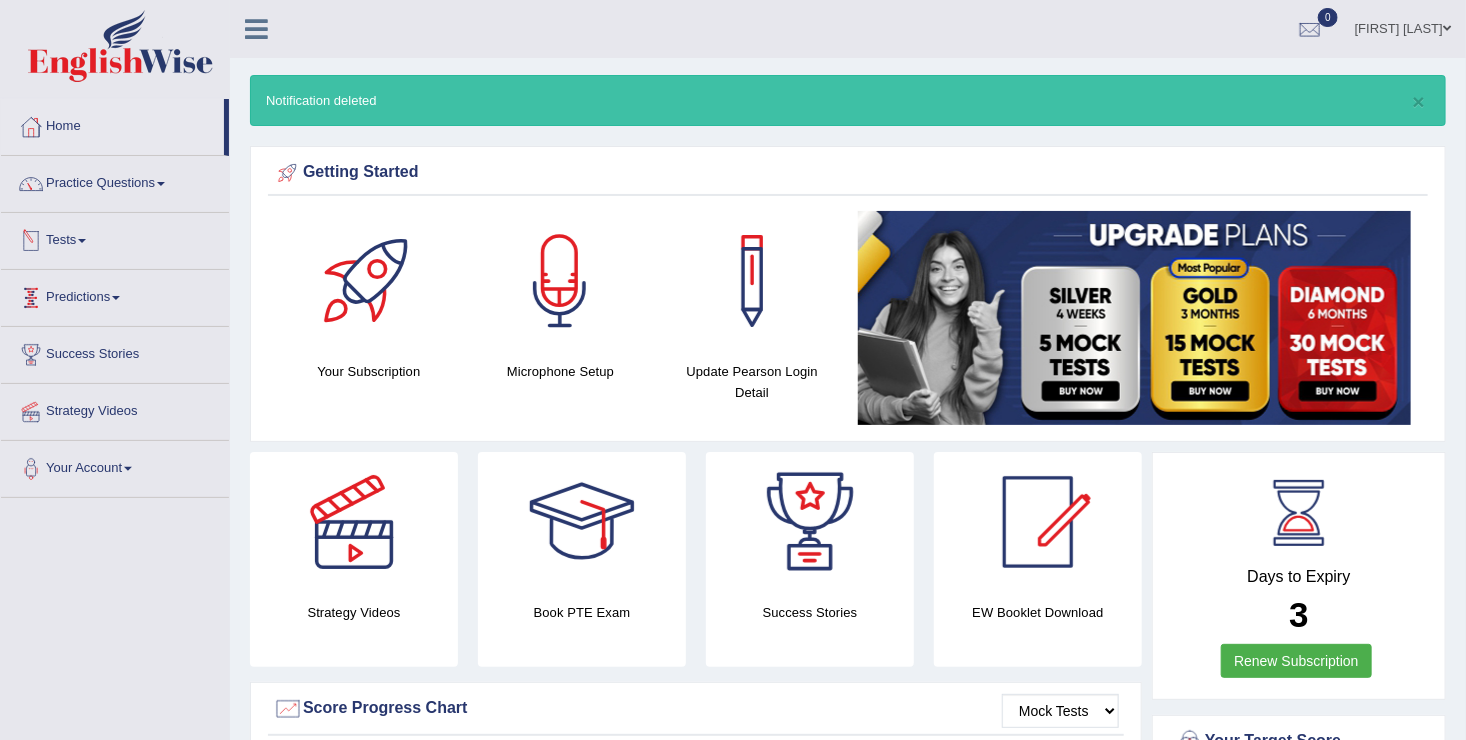 click on "Tests" at bounding box center (115, 238) 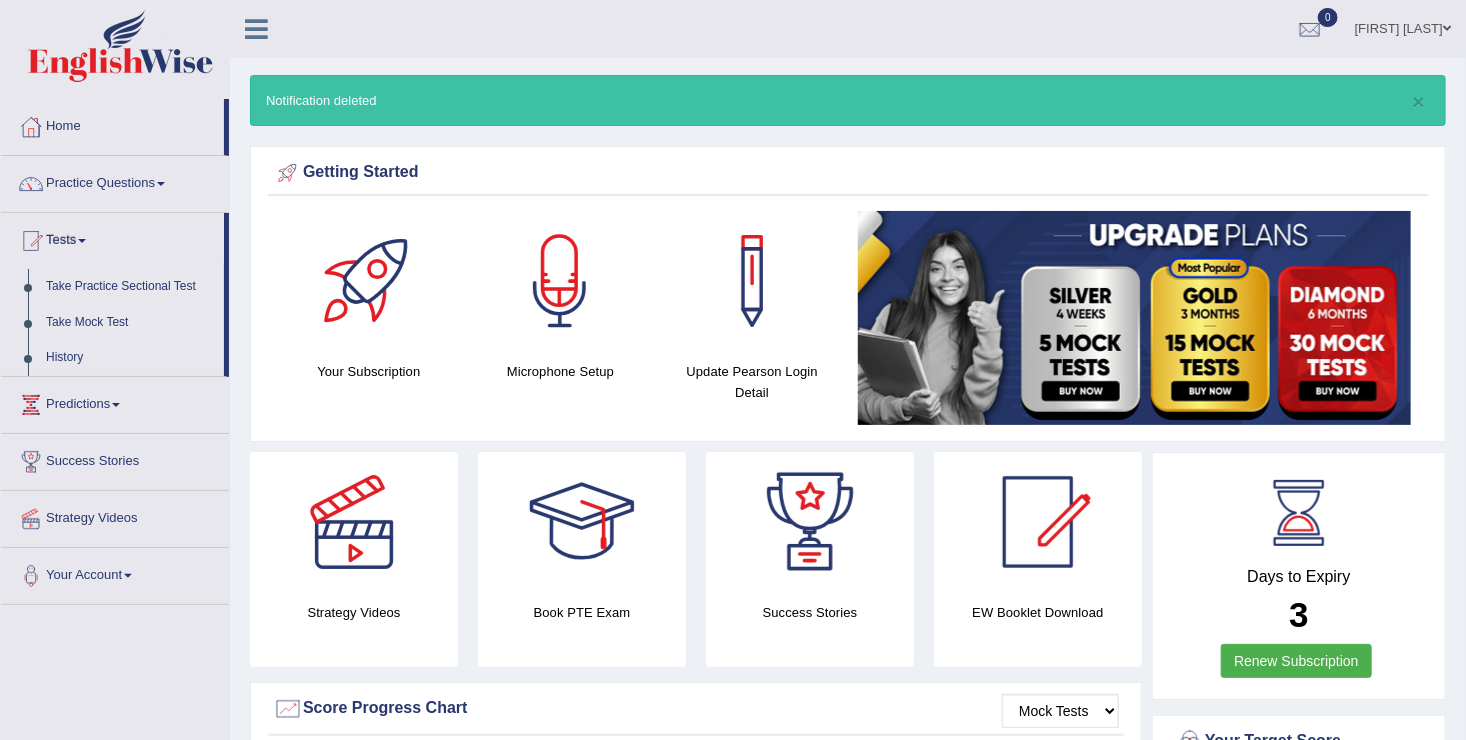 click on "Take Mock Test" at bounding box center (130, 323) 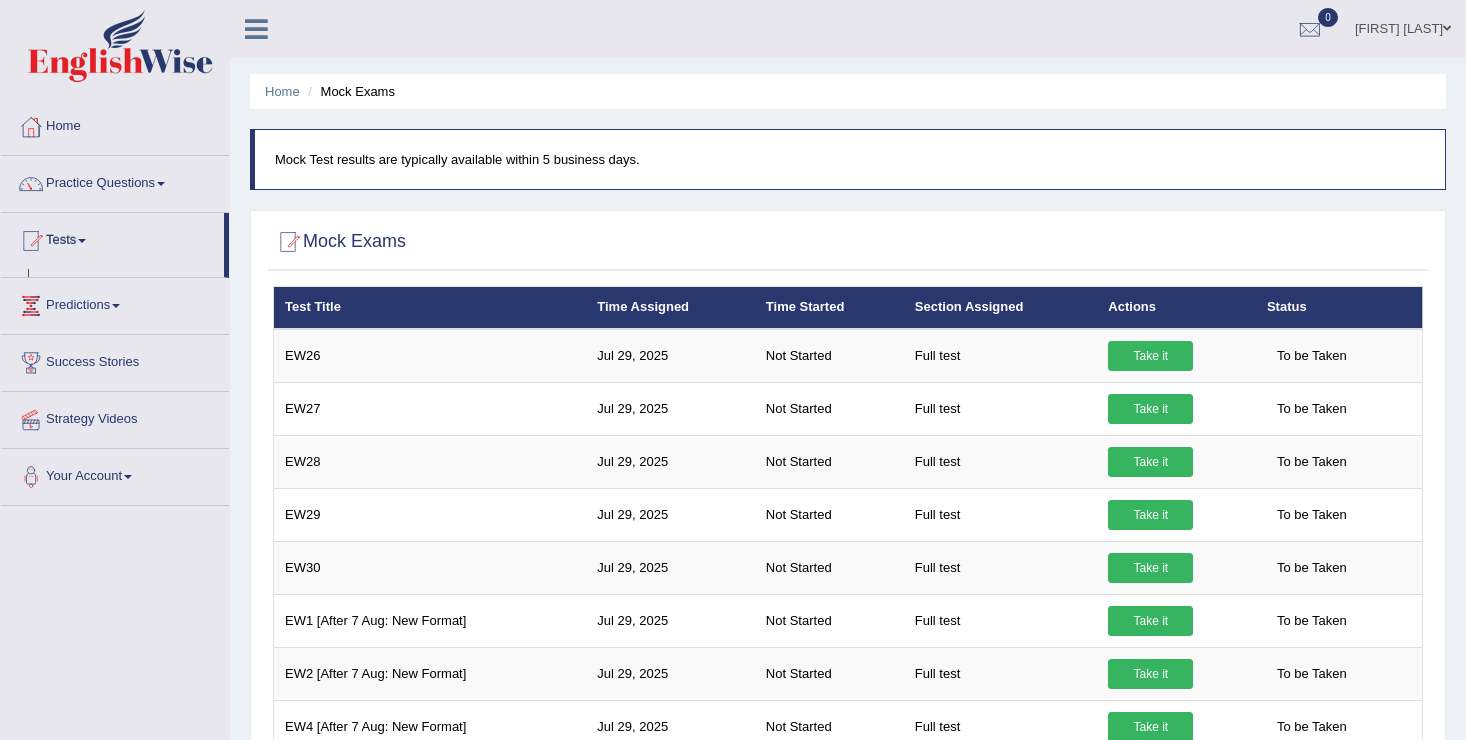 scroll, scrollTop: 0, scrollLeft: 0, axis: both 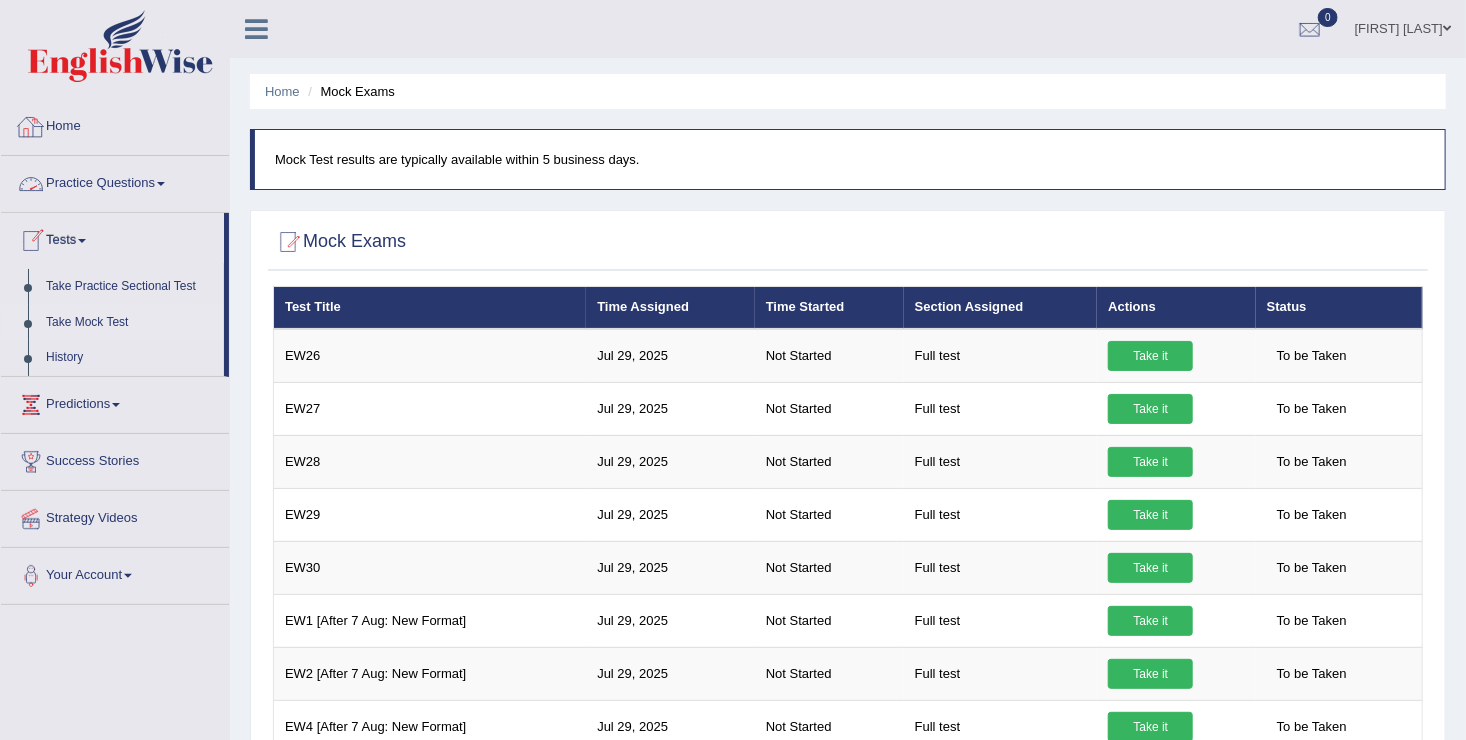 click on "Home" at bounding box center [115, 124] 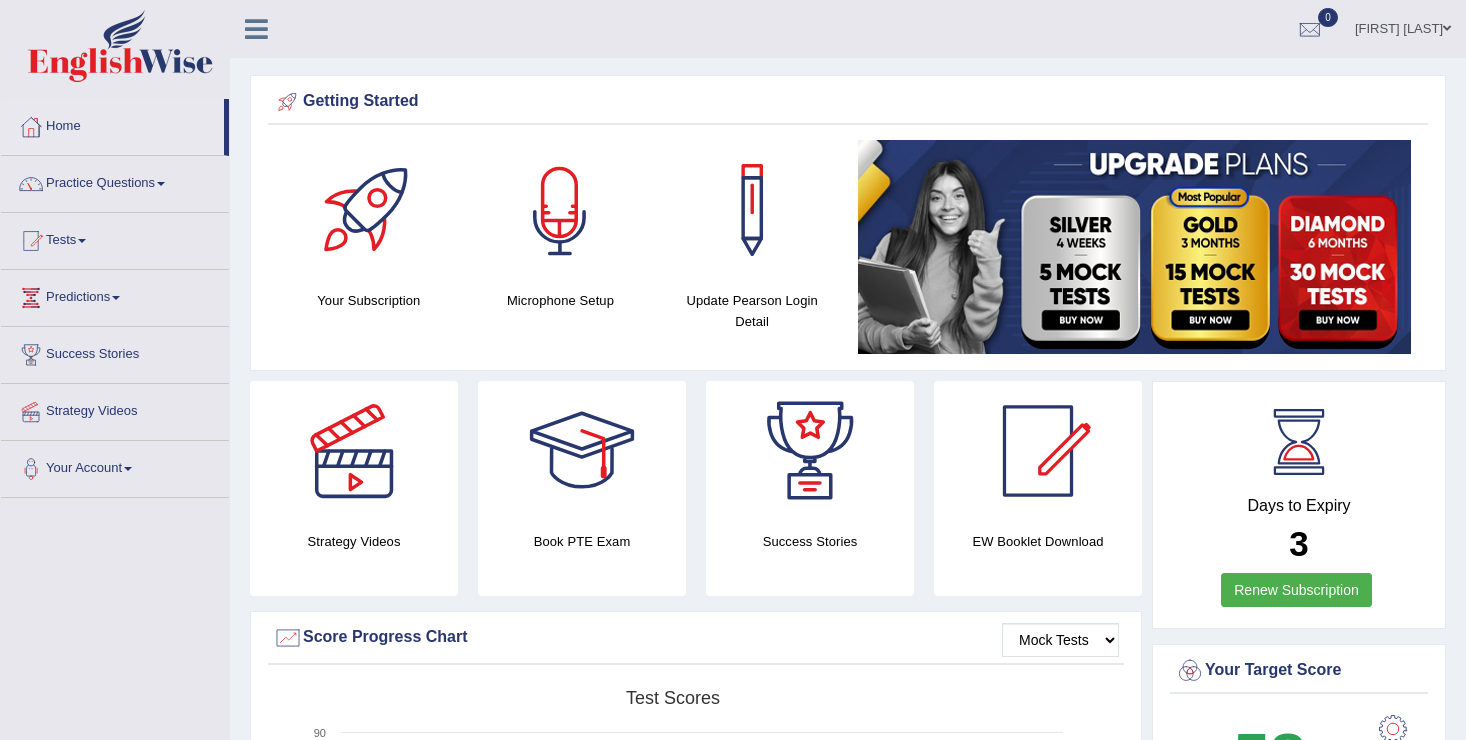 scroll, scrollTop: 0, scrollLeft: 0, axis: both 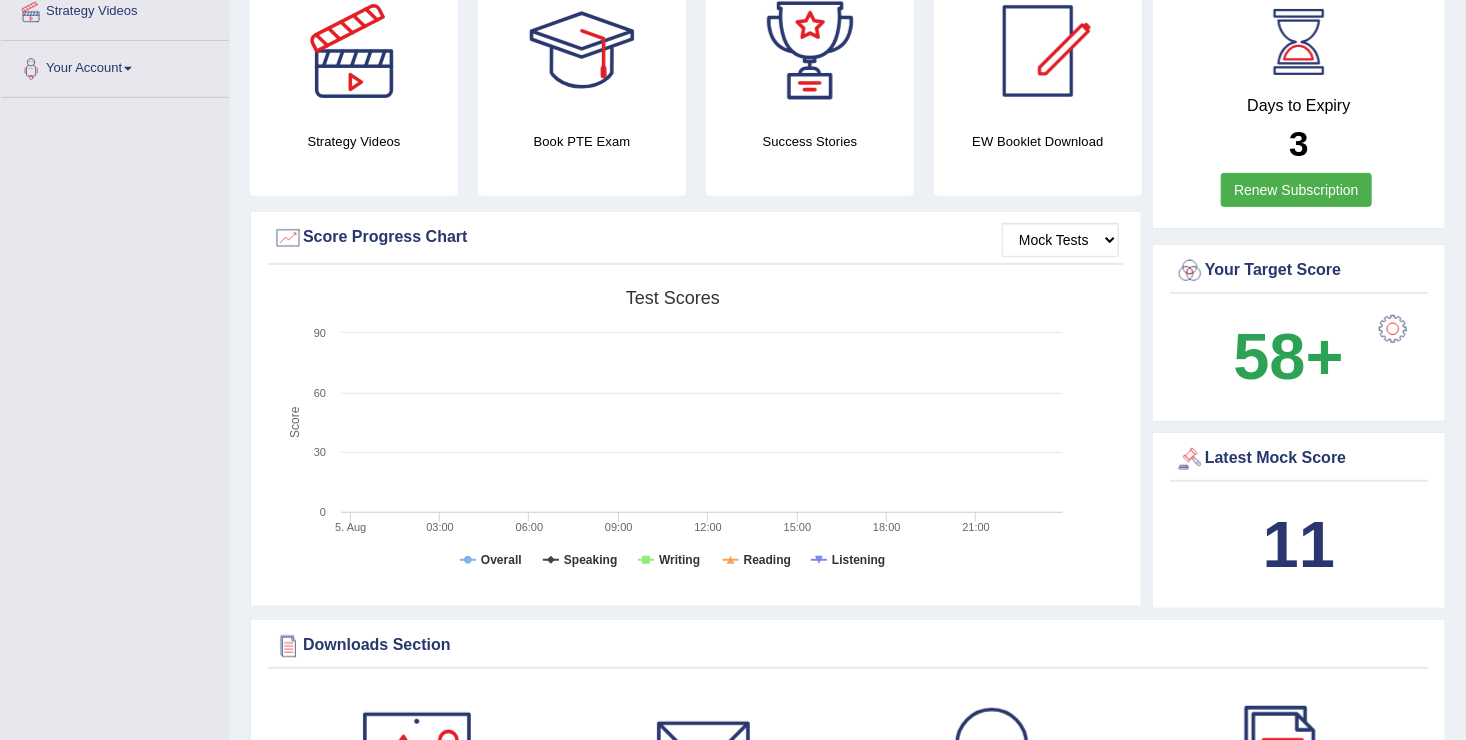 click on "Latest Mock Score" at bounding box center [1299, 459] 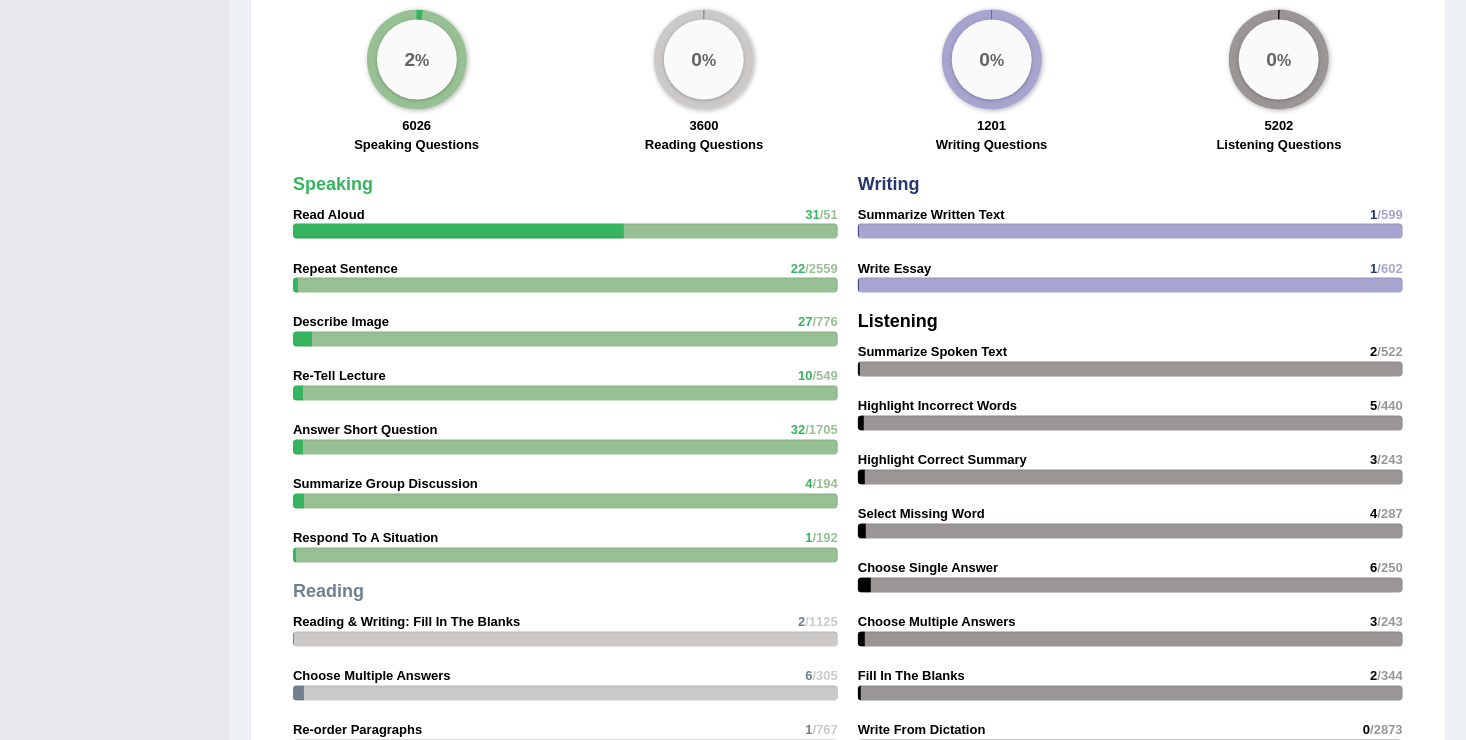 scroll, scrollTop: 1600, scrollLeft: 0, axis: vertical 